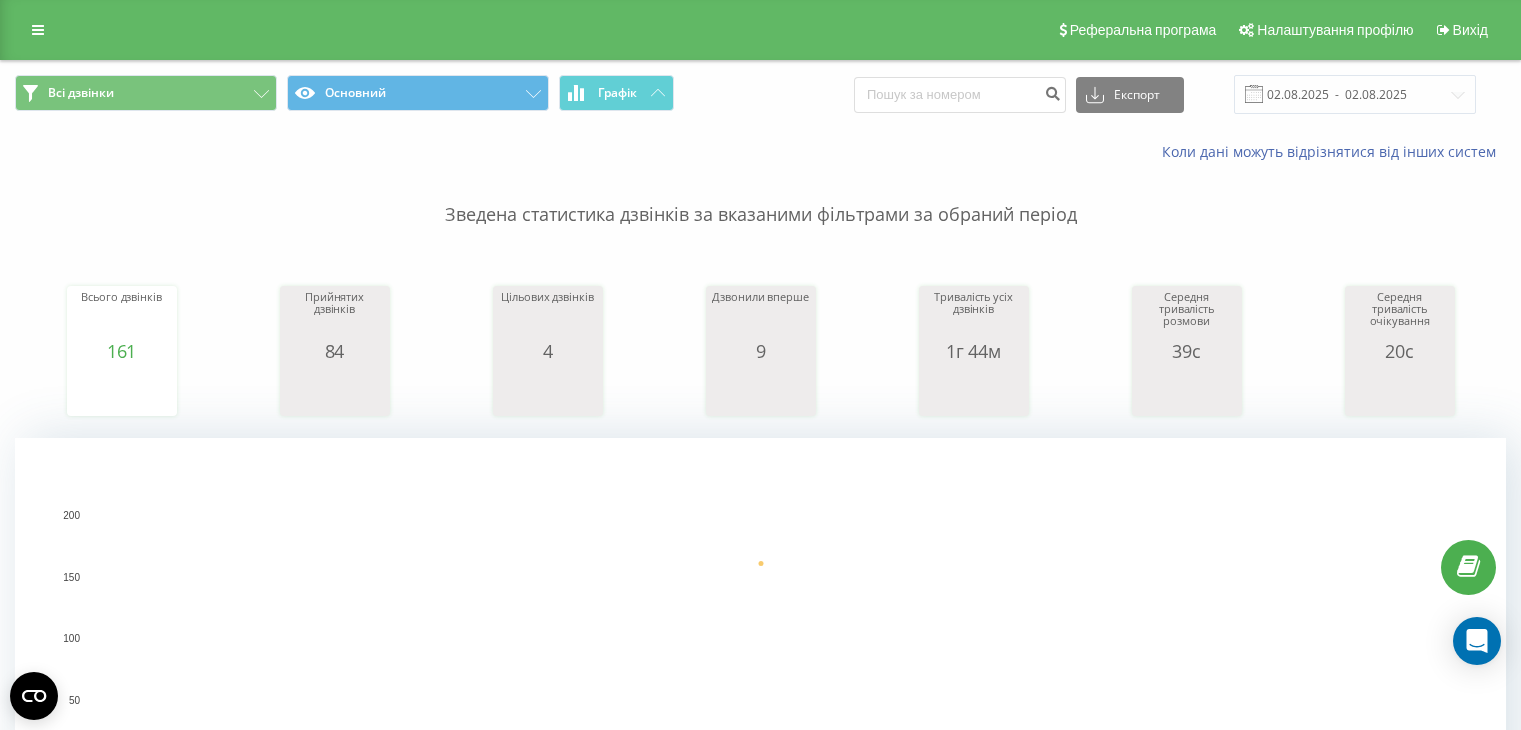 scroll, scrollTop: 740, scrollLeft: 0, axis: vertical 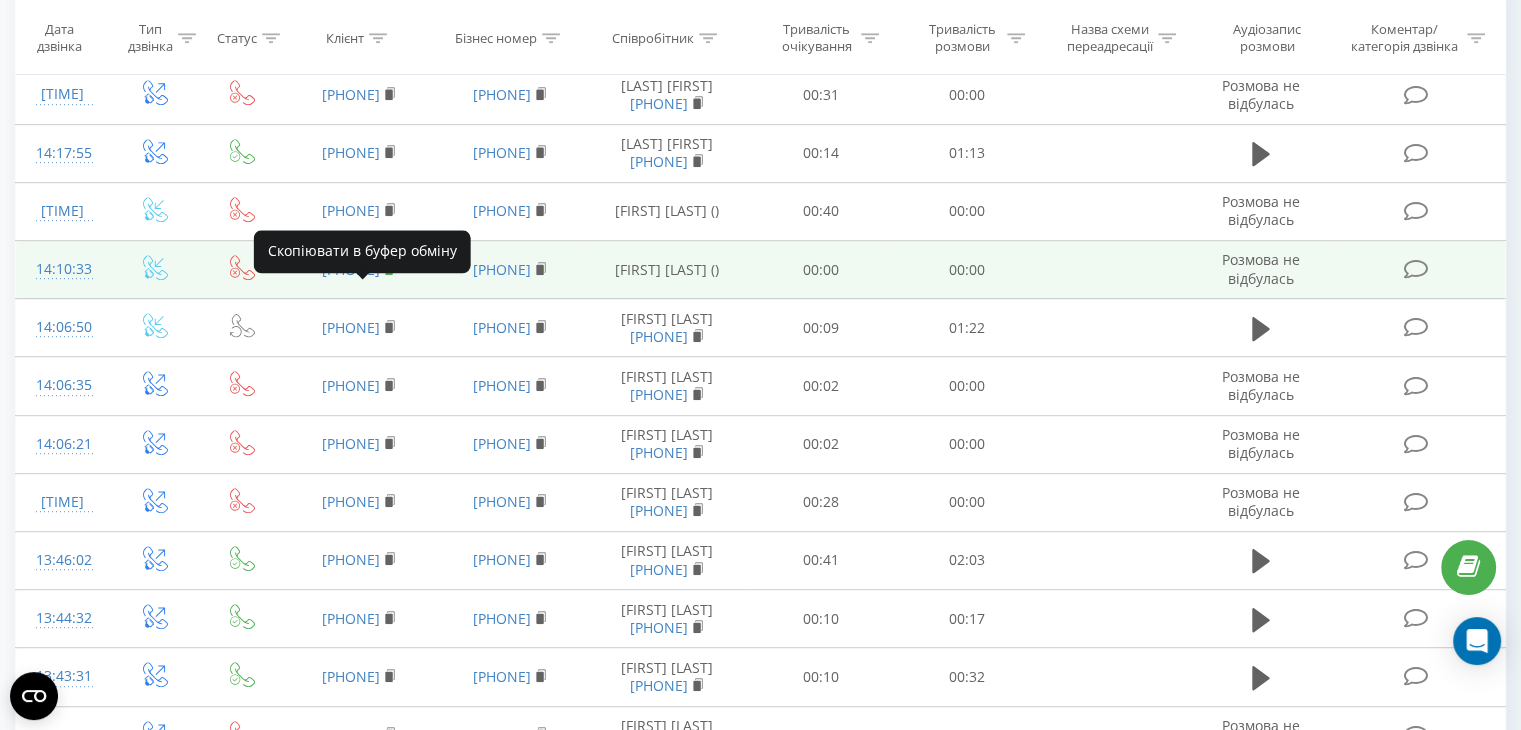 click 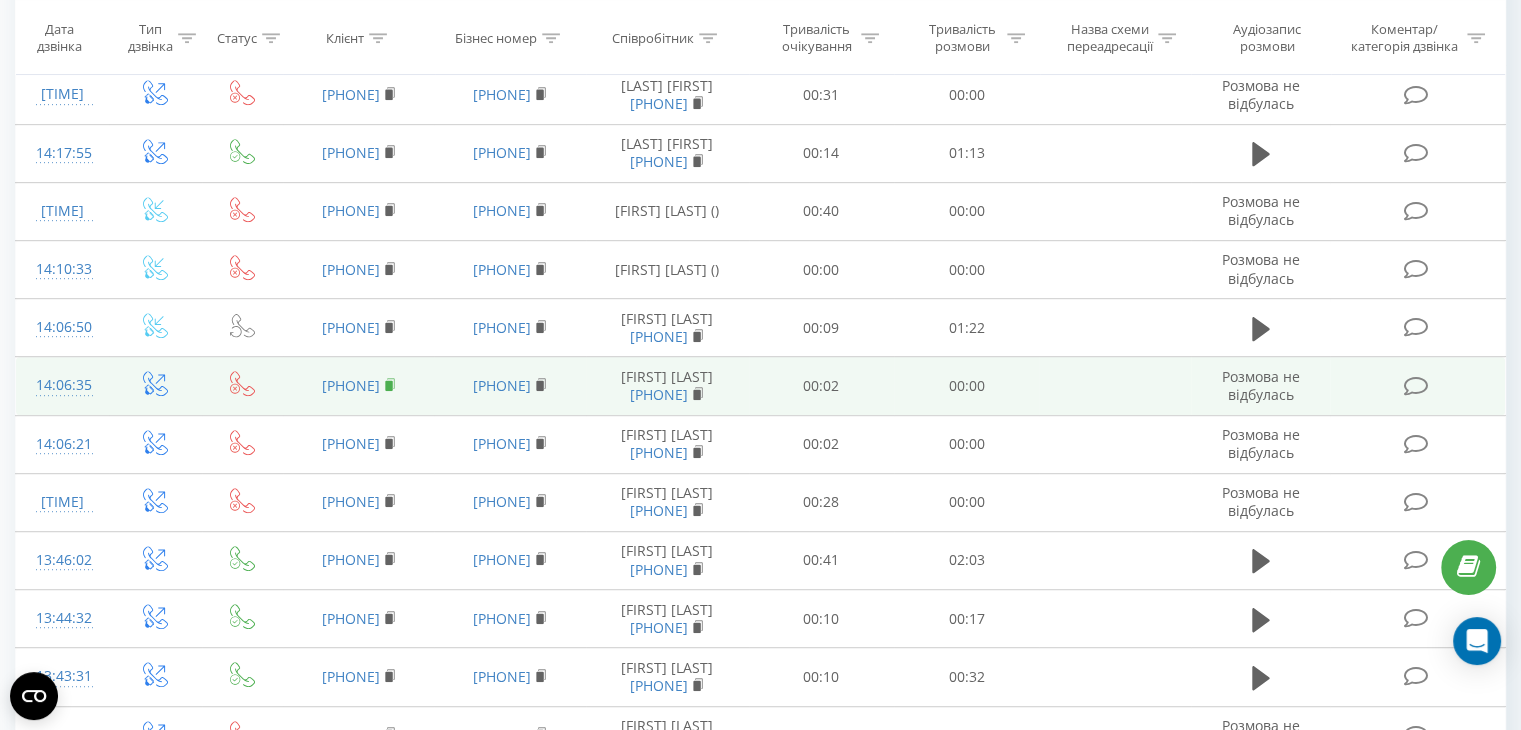 click 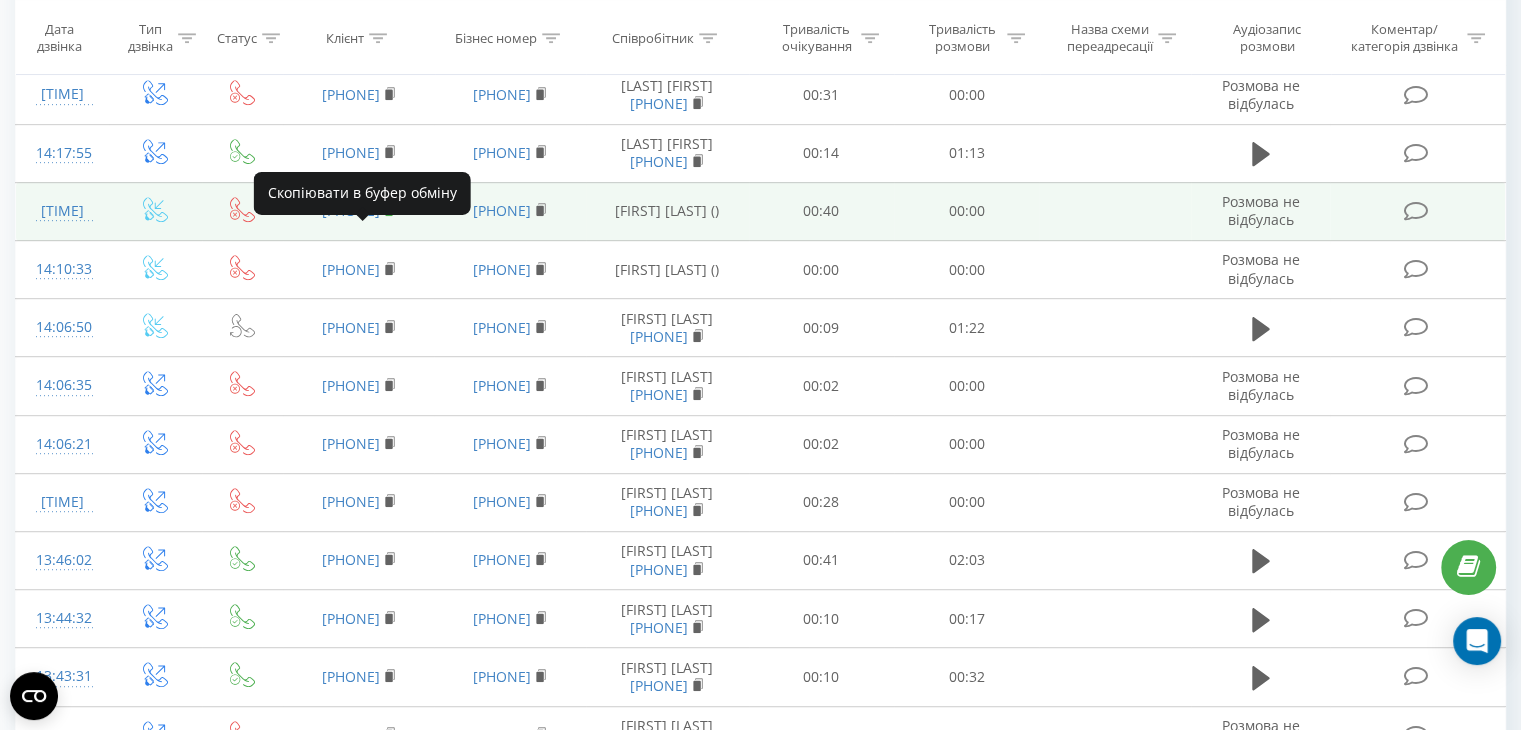 click 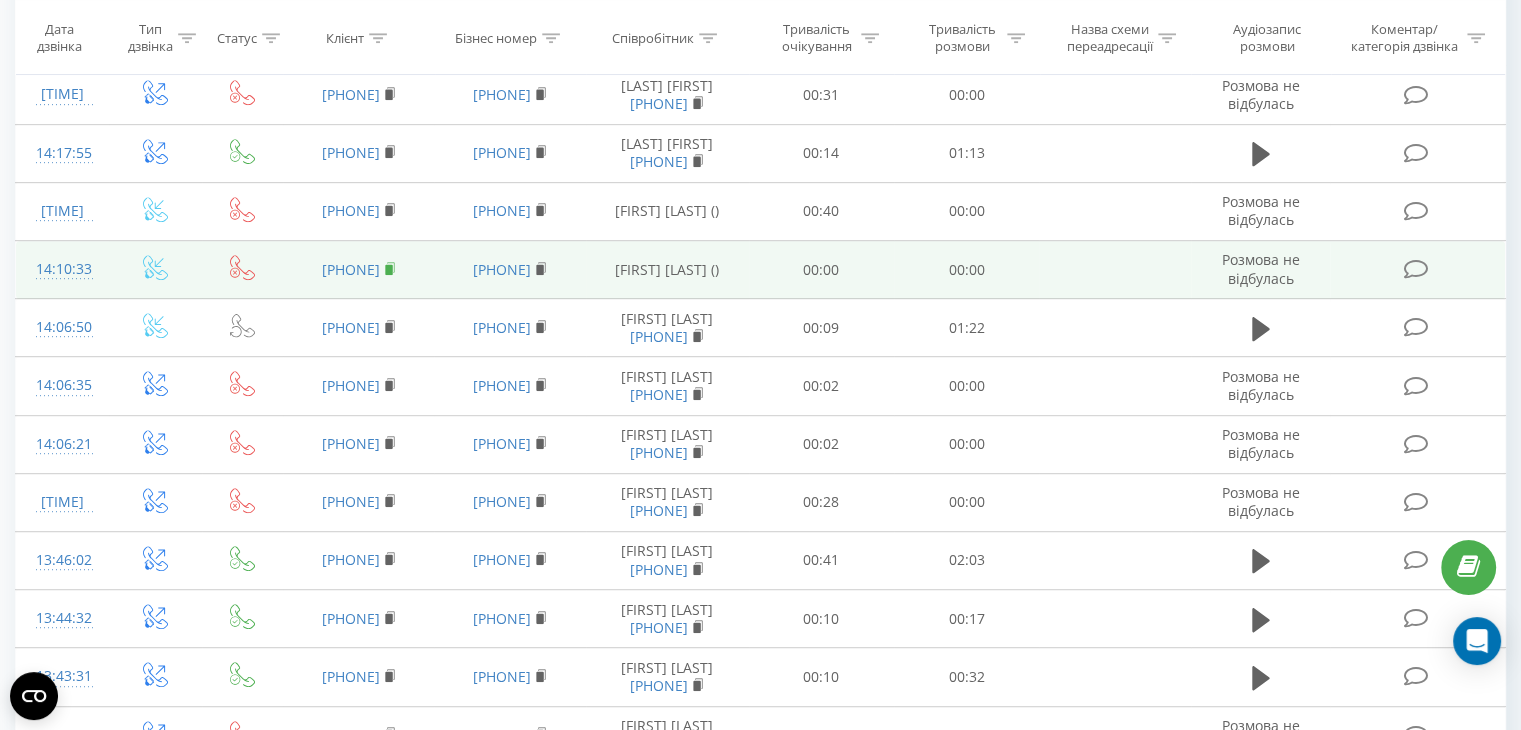click 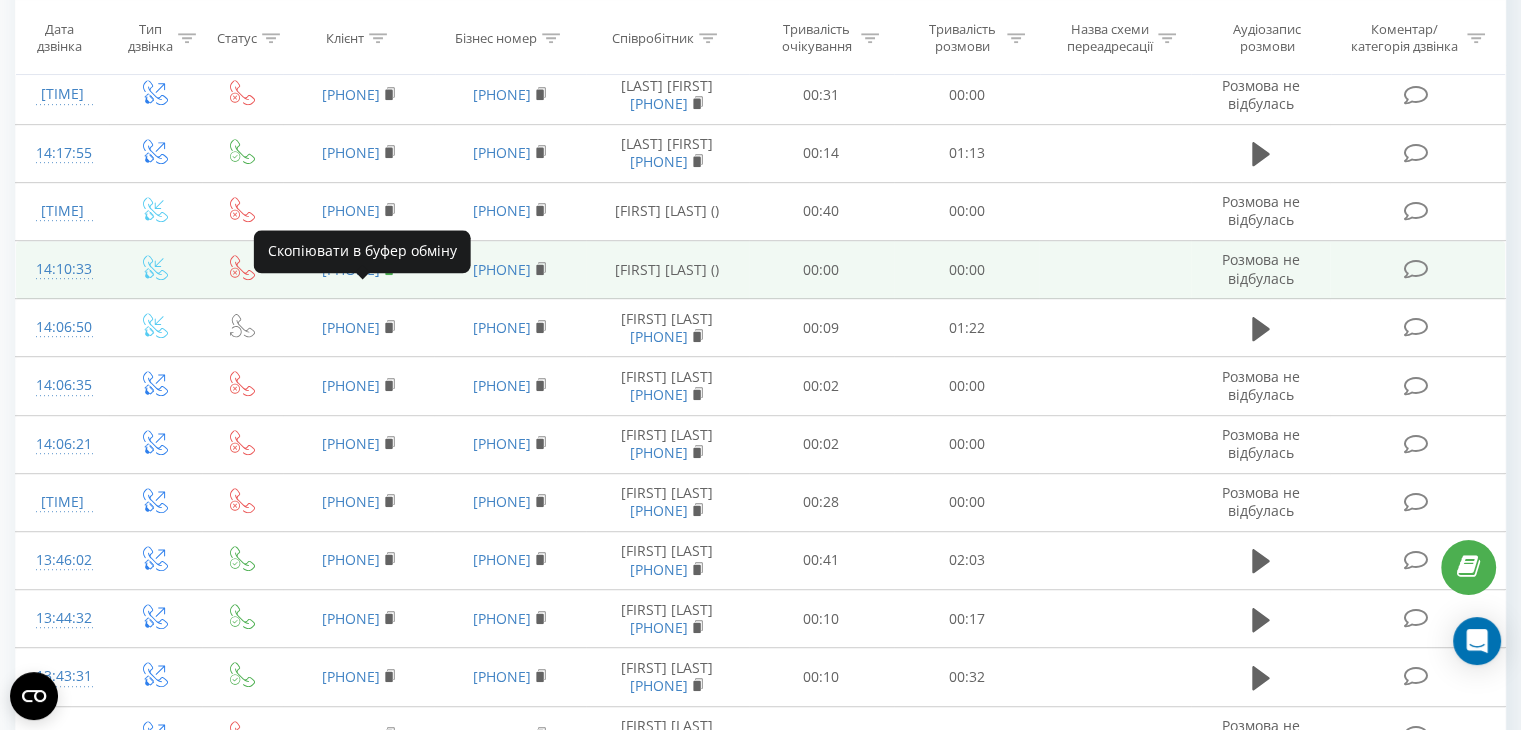 click 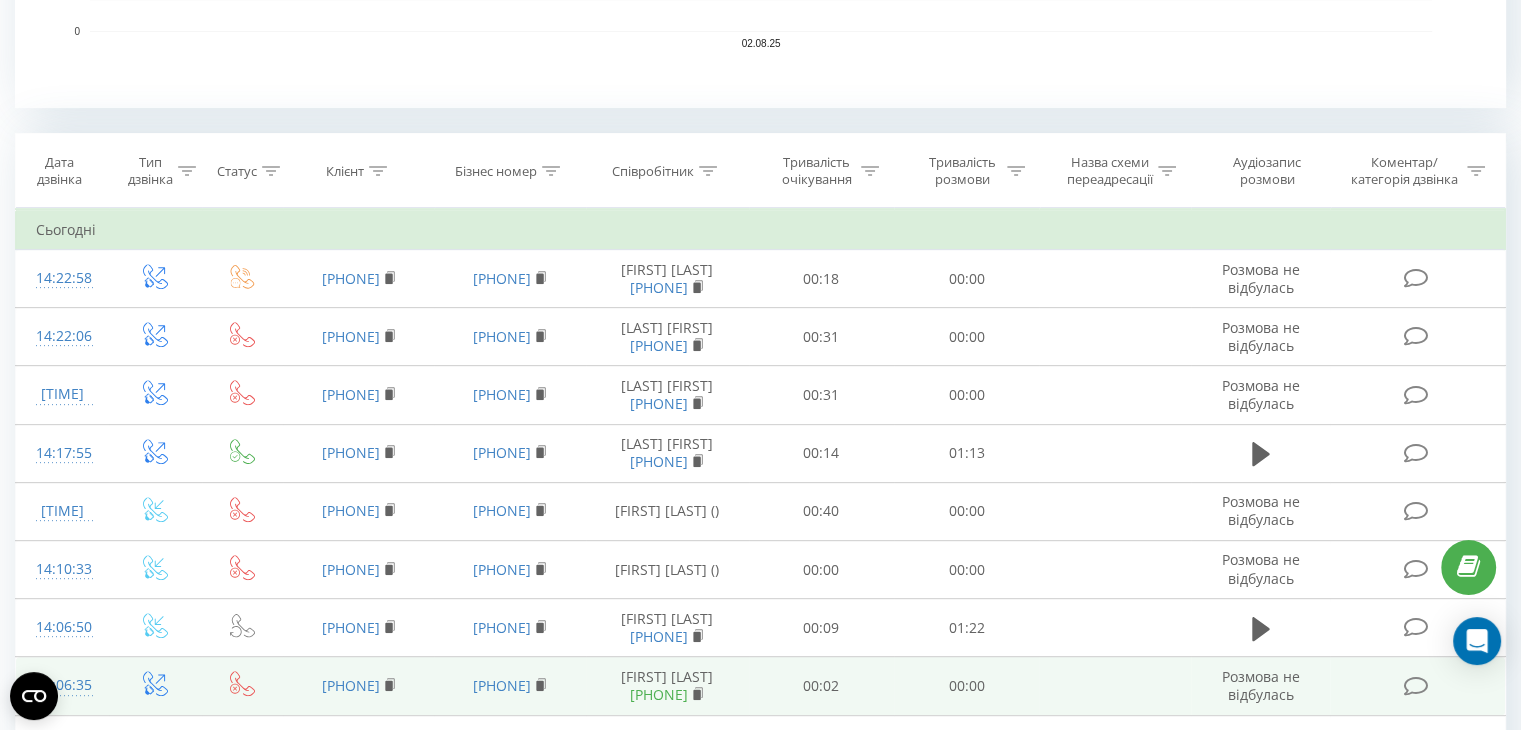 scroll, scrollTop: 888, scrollLeft: 0, axis: vertical 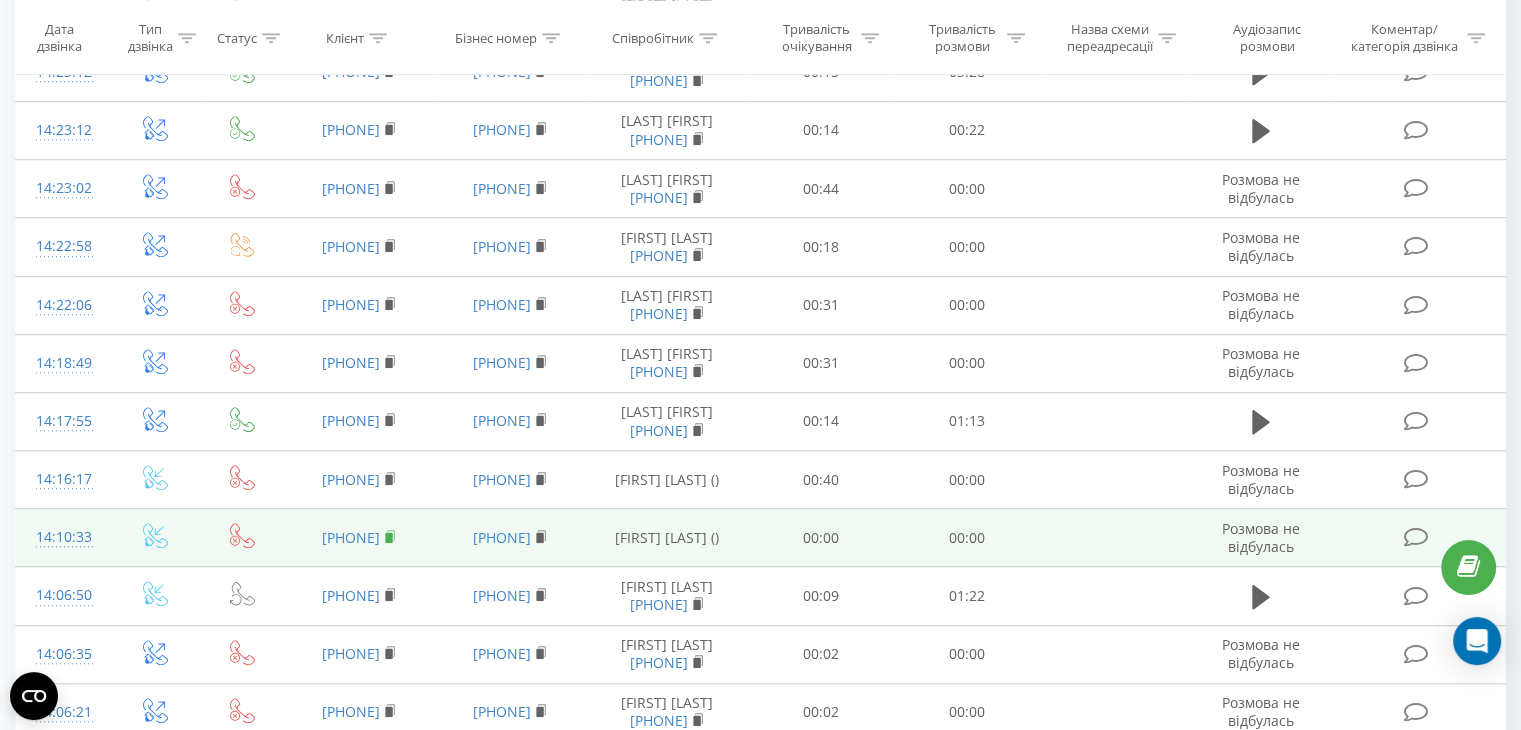 click 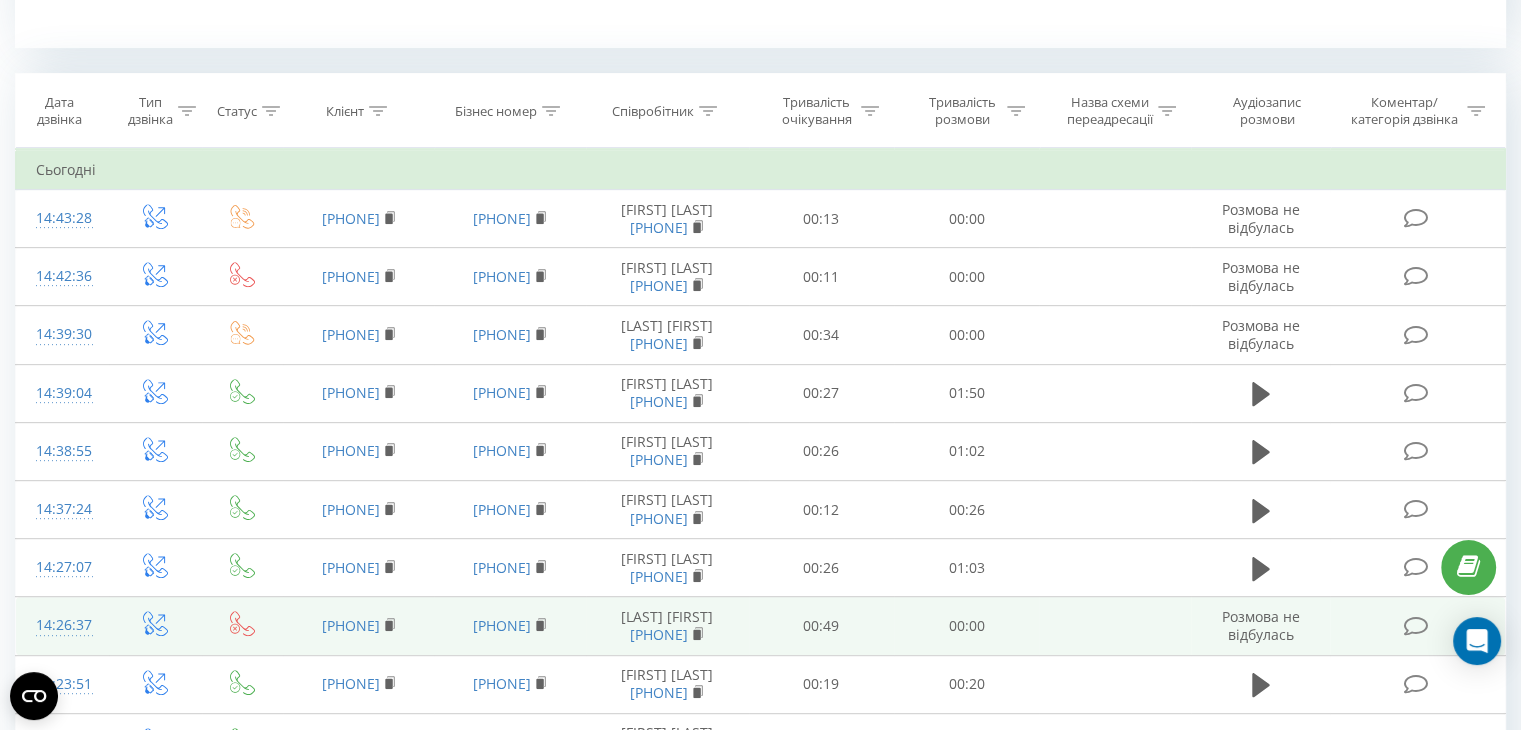 scroll, scrollTop: 751, scrollLeft: 0, axis: vertical 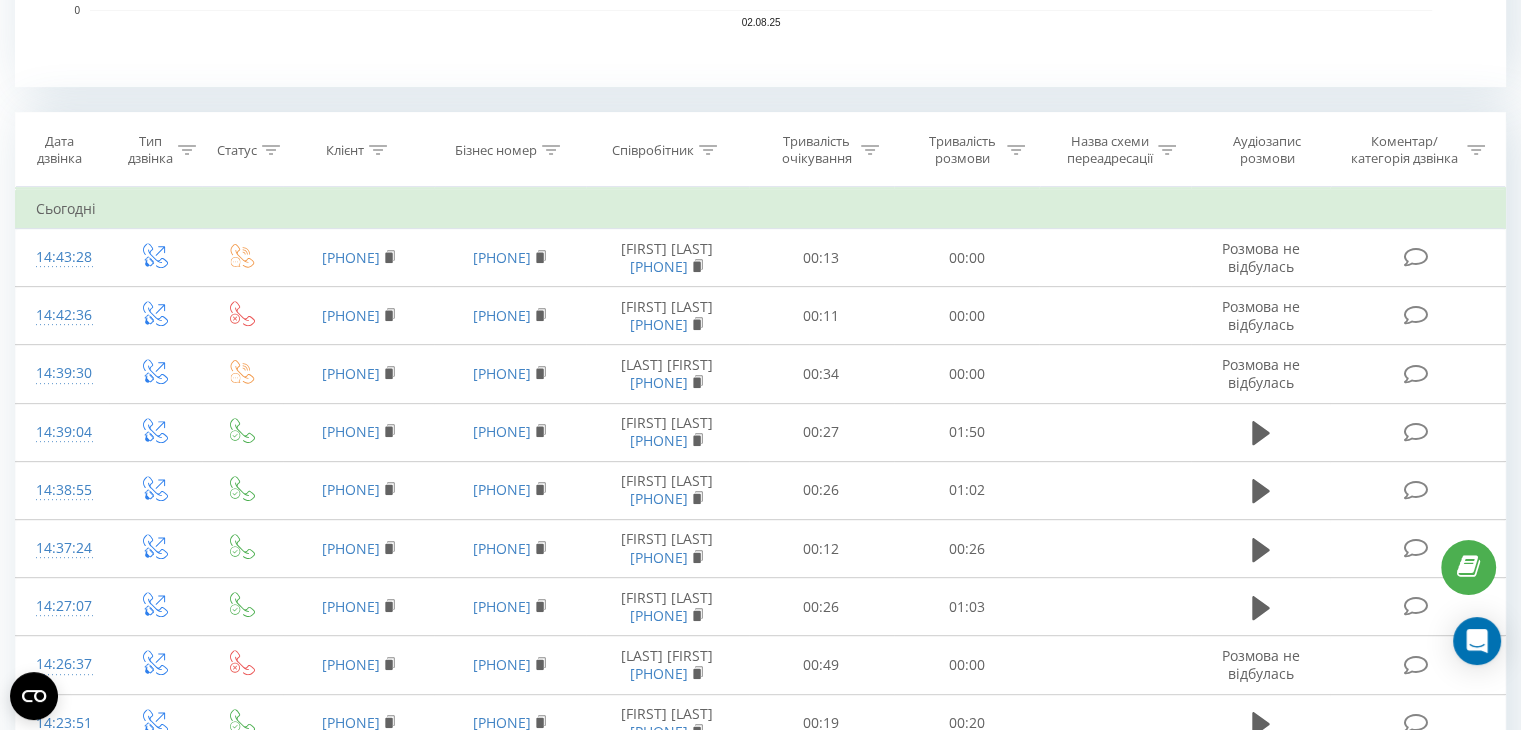 click 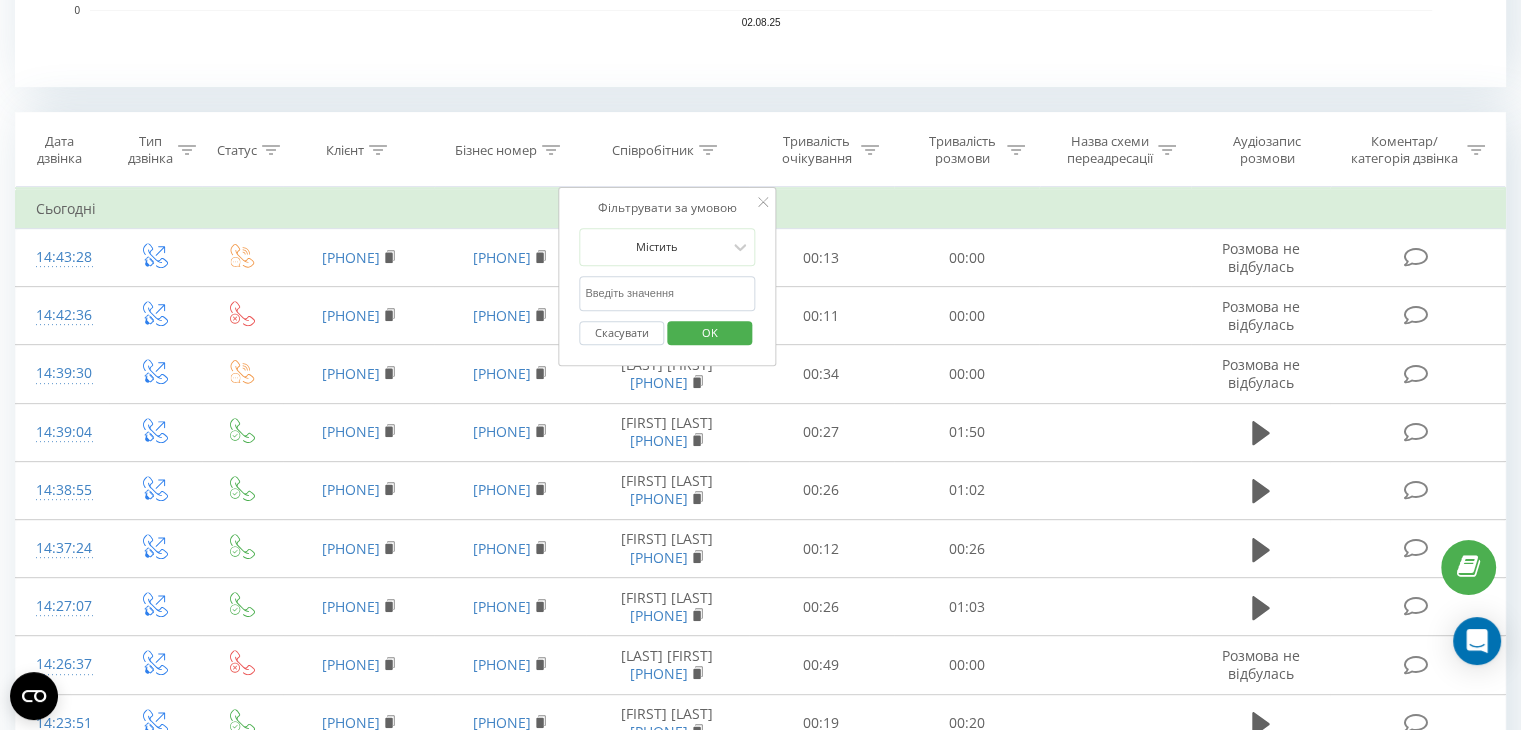 click at bounding box center [667, 293] 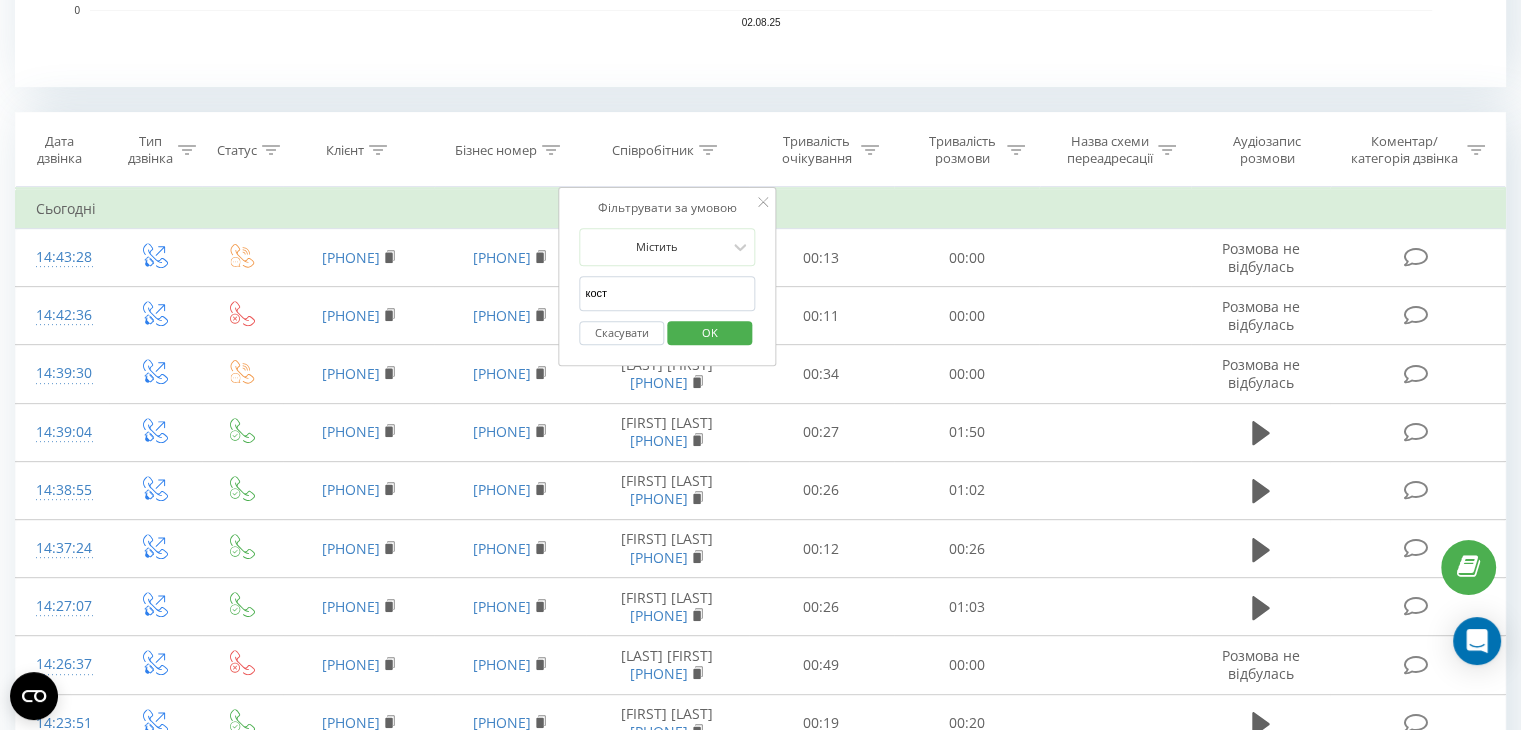 click on "OK" at bounding box center [710, 332] 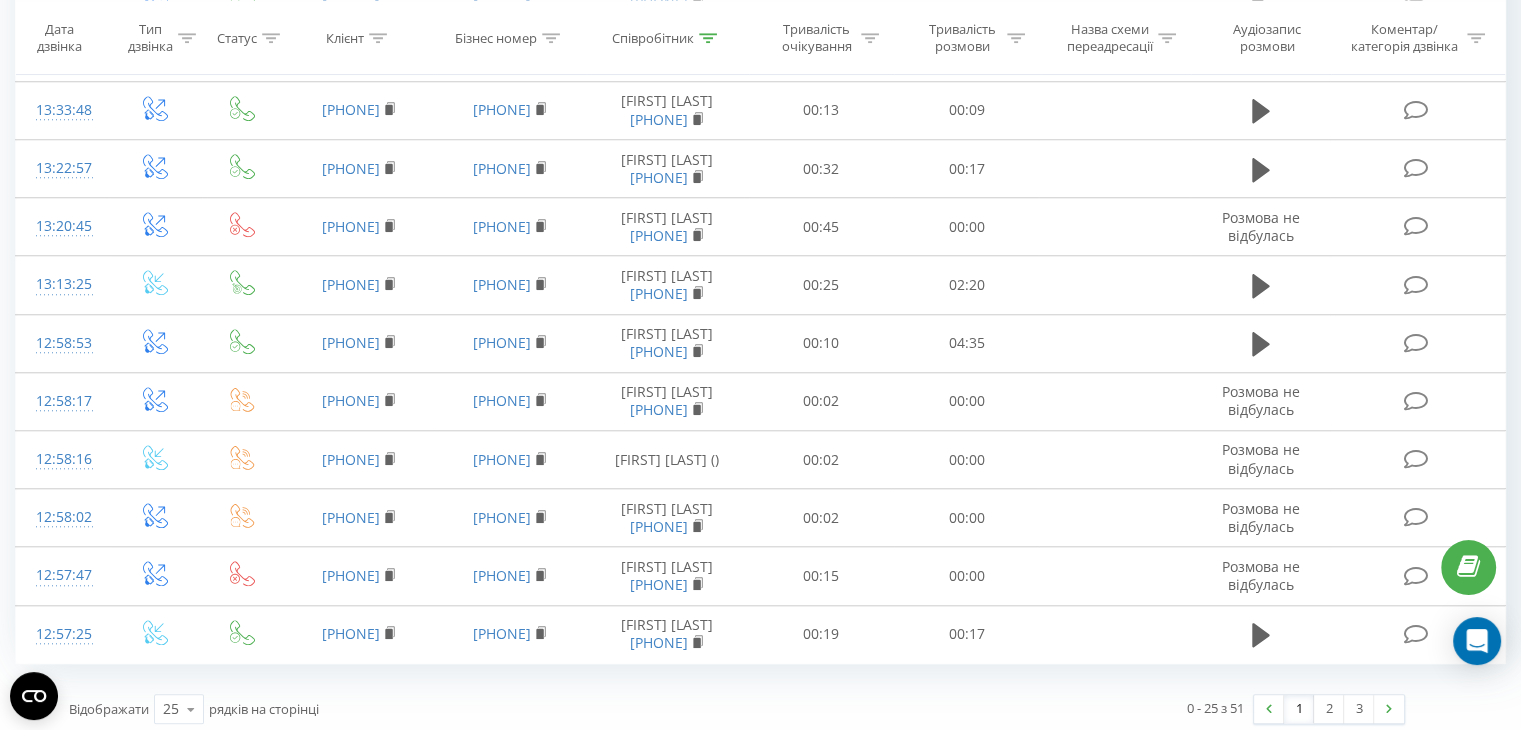 scroll, scrollTop: 1774, scrollLeft: 0, axis: vertical 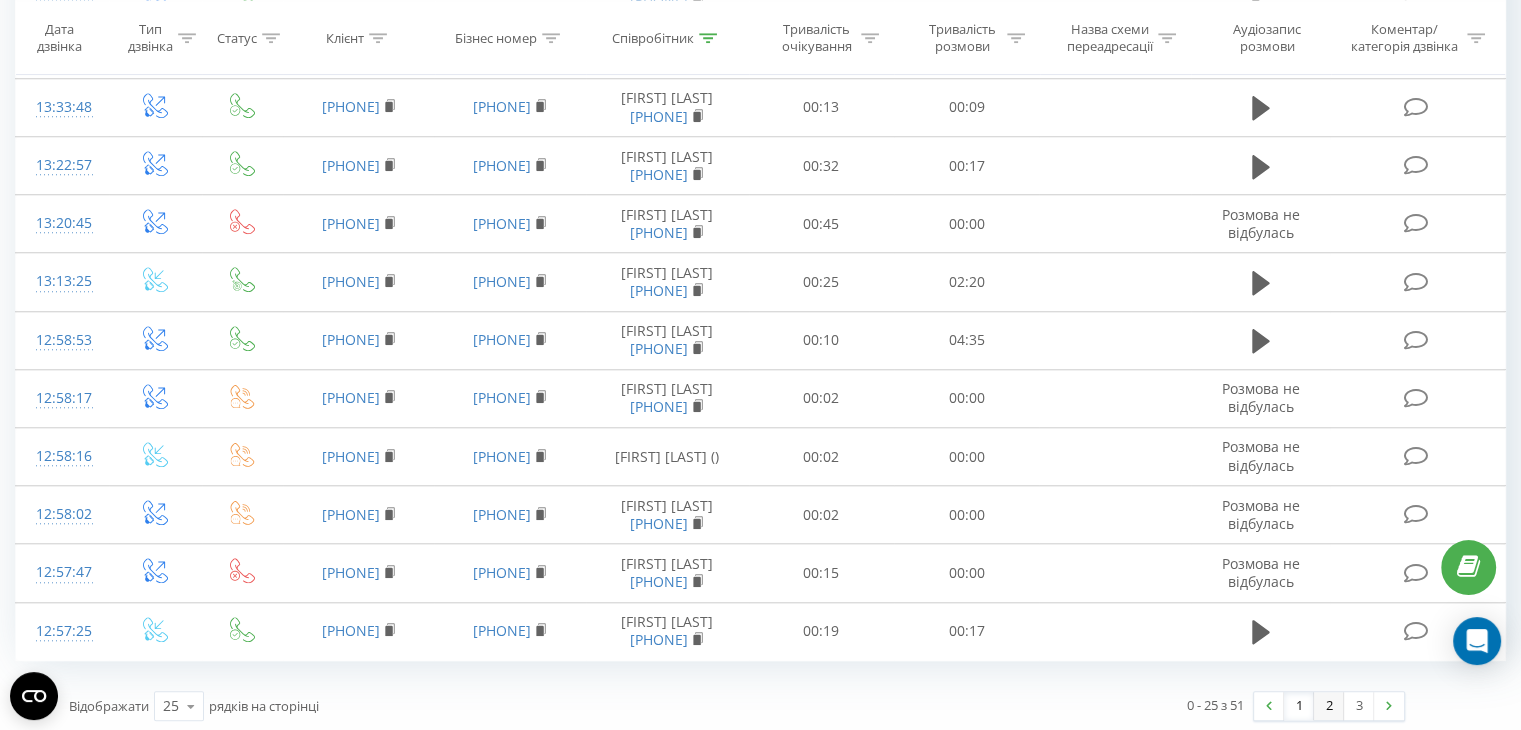 click on "2" at bounding box center [1329, 706] 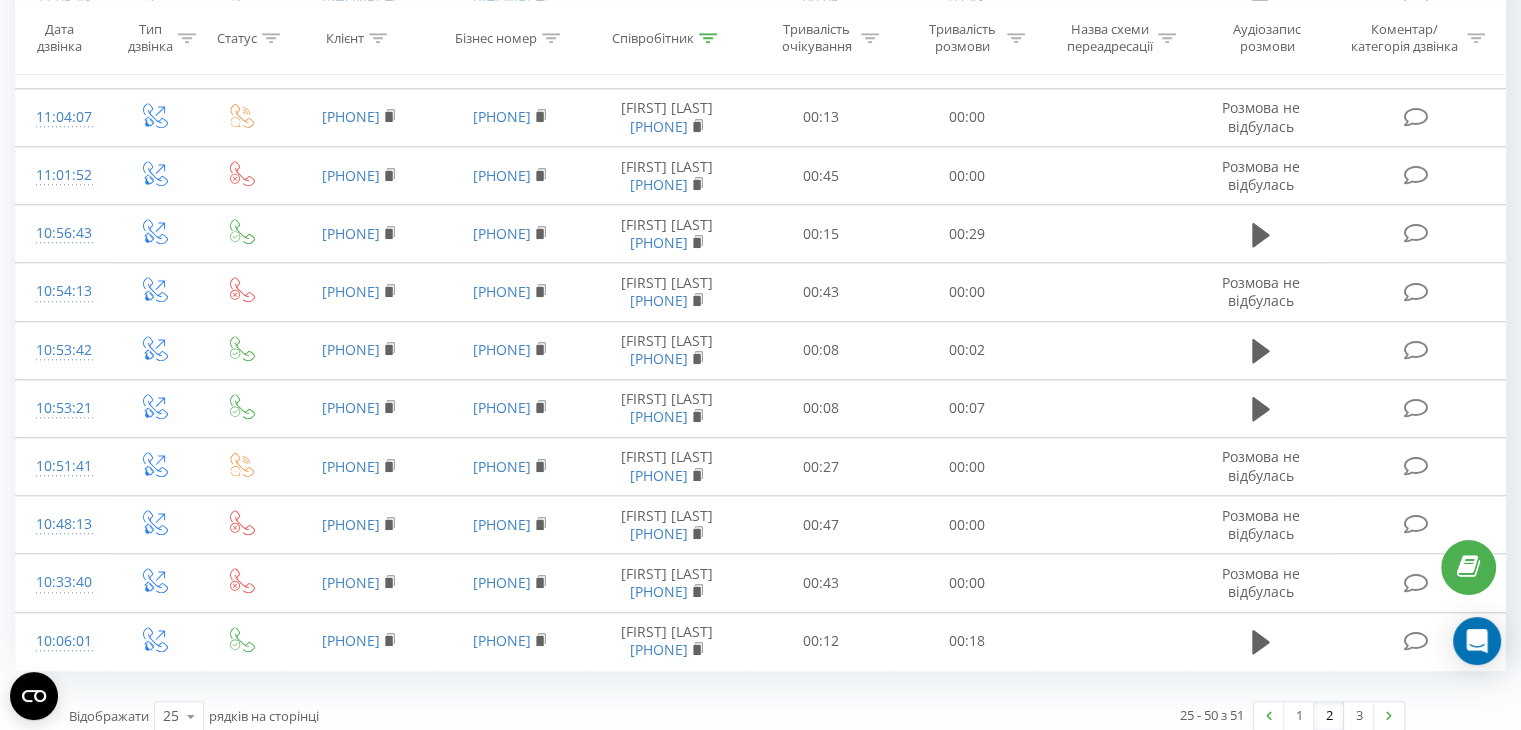 scroll, scrollTop: 1766, scrollLeft: 0, axis: vertical 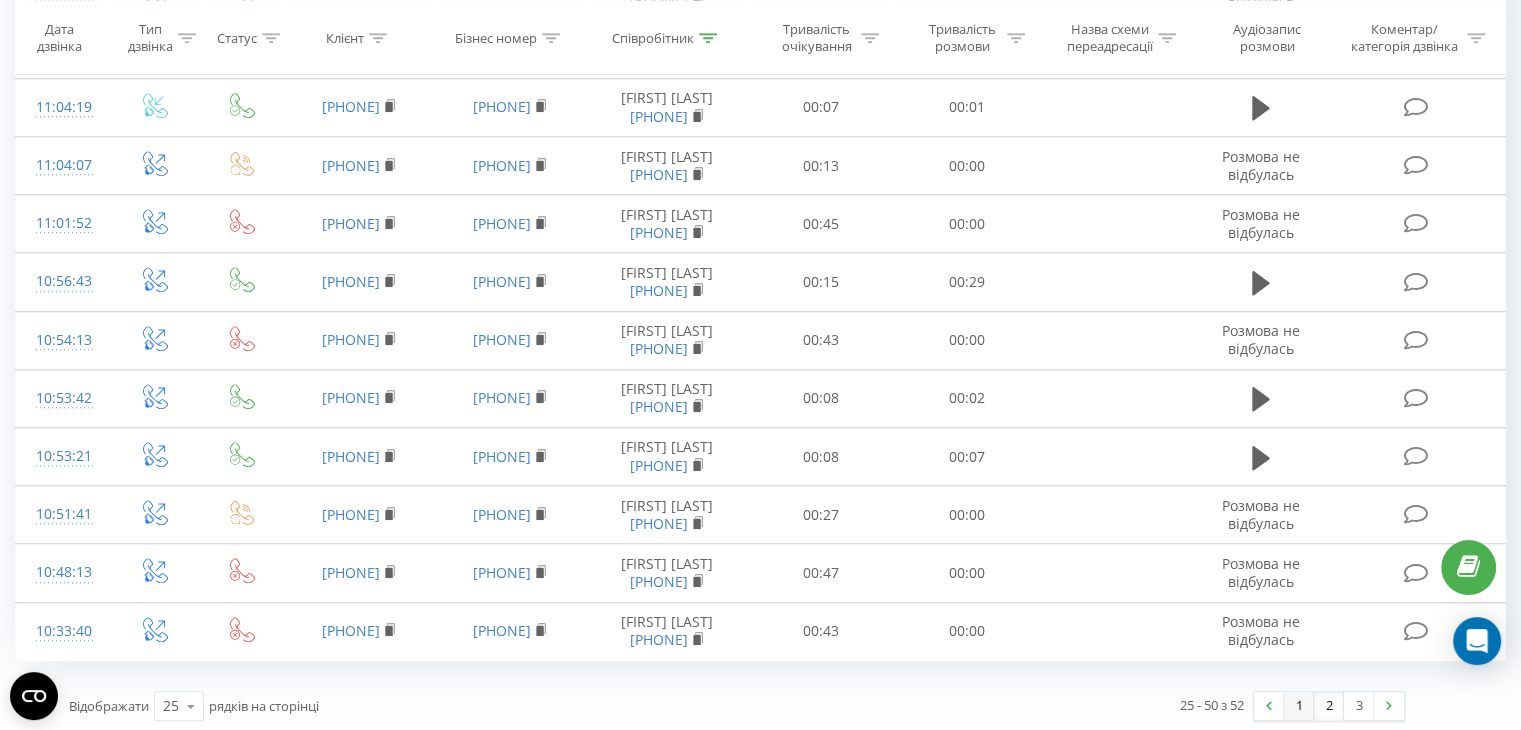 click on "1" at bounding box center [1299, 706] 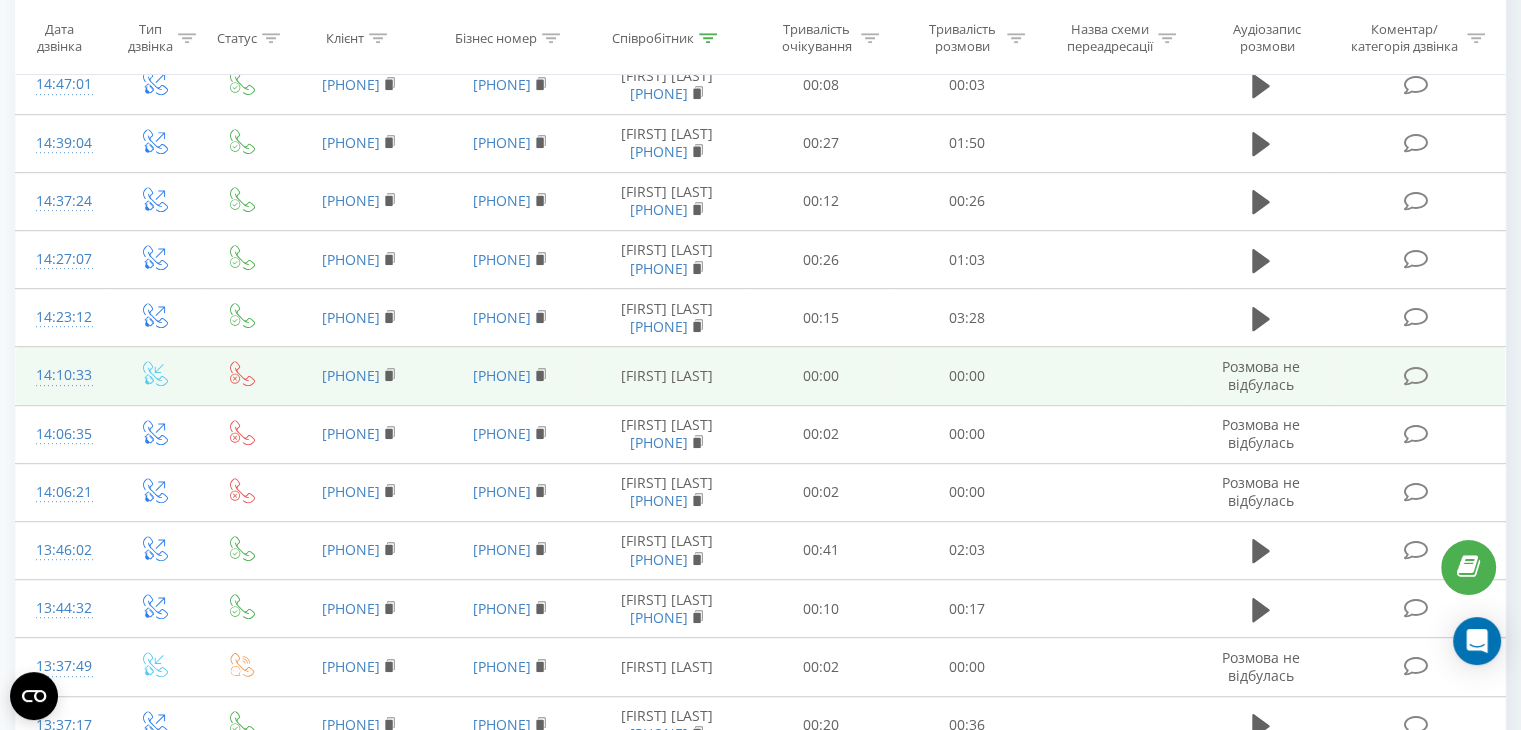 scroll, scrollTop: 812, scrollLeft: 0, axis: vertical 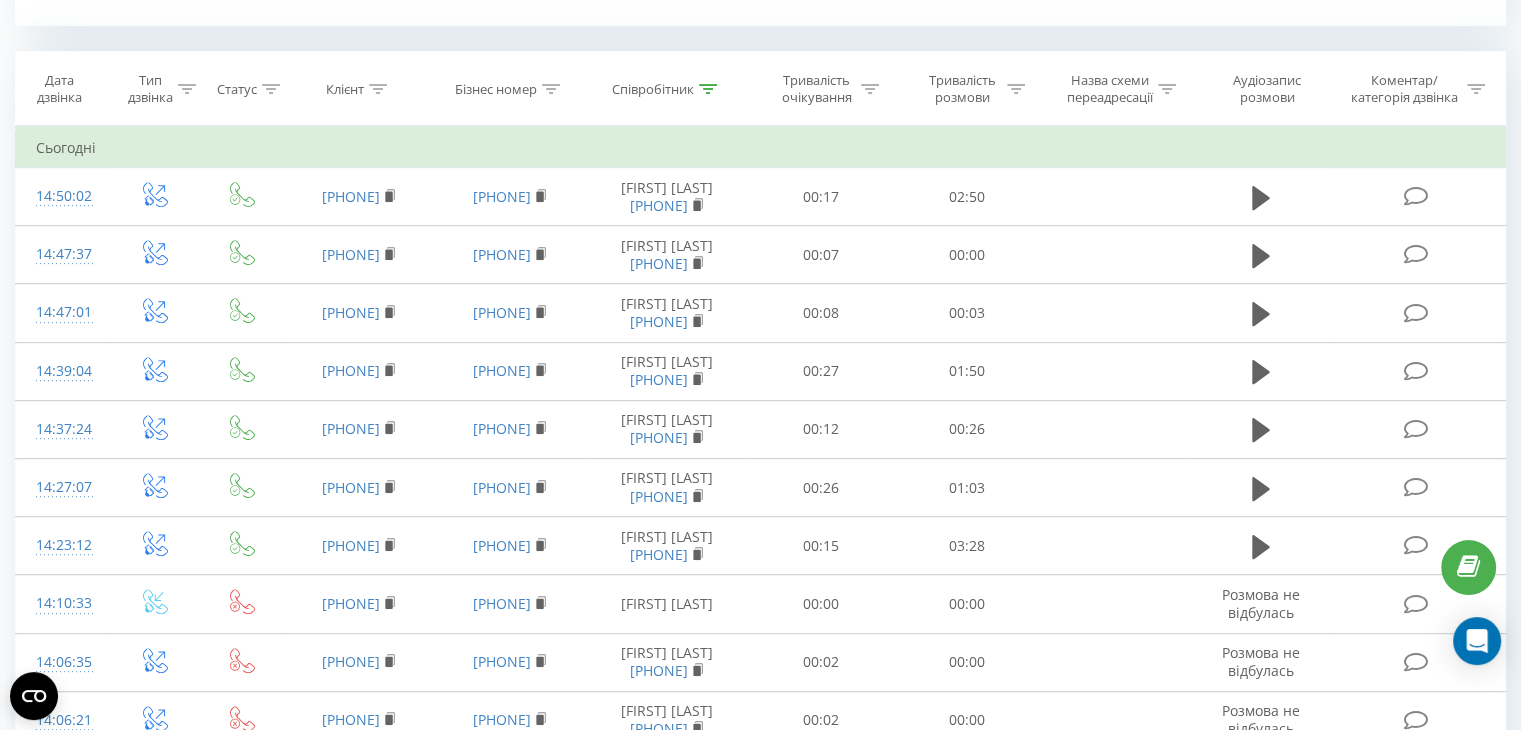 click on "Співробітник" at bounding box center [667, 89] 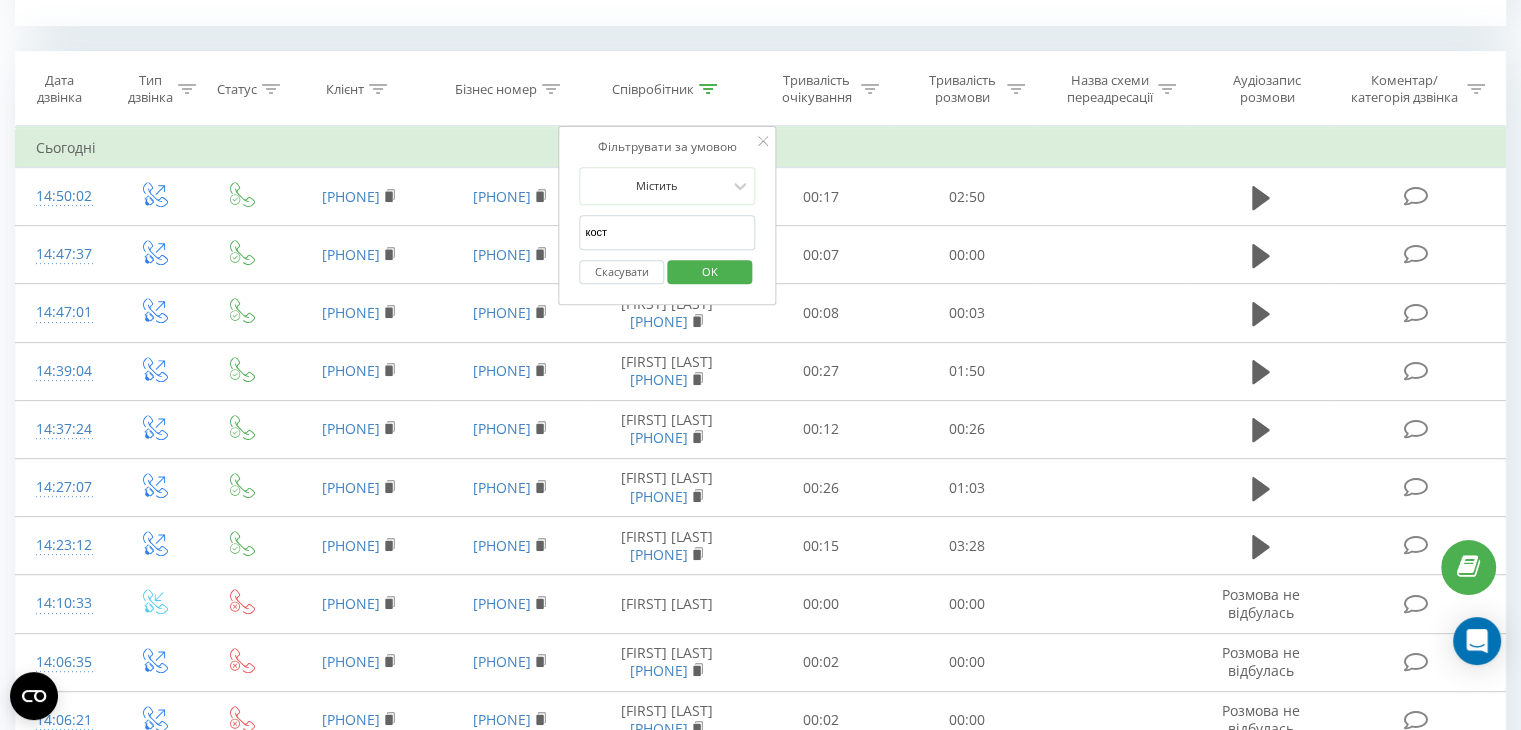 click on "кост" at bounding box center (667, 232) 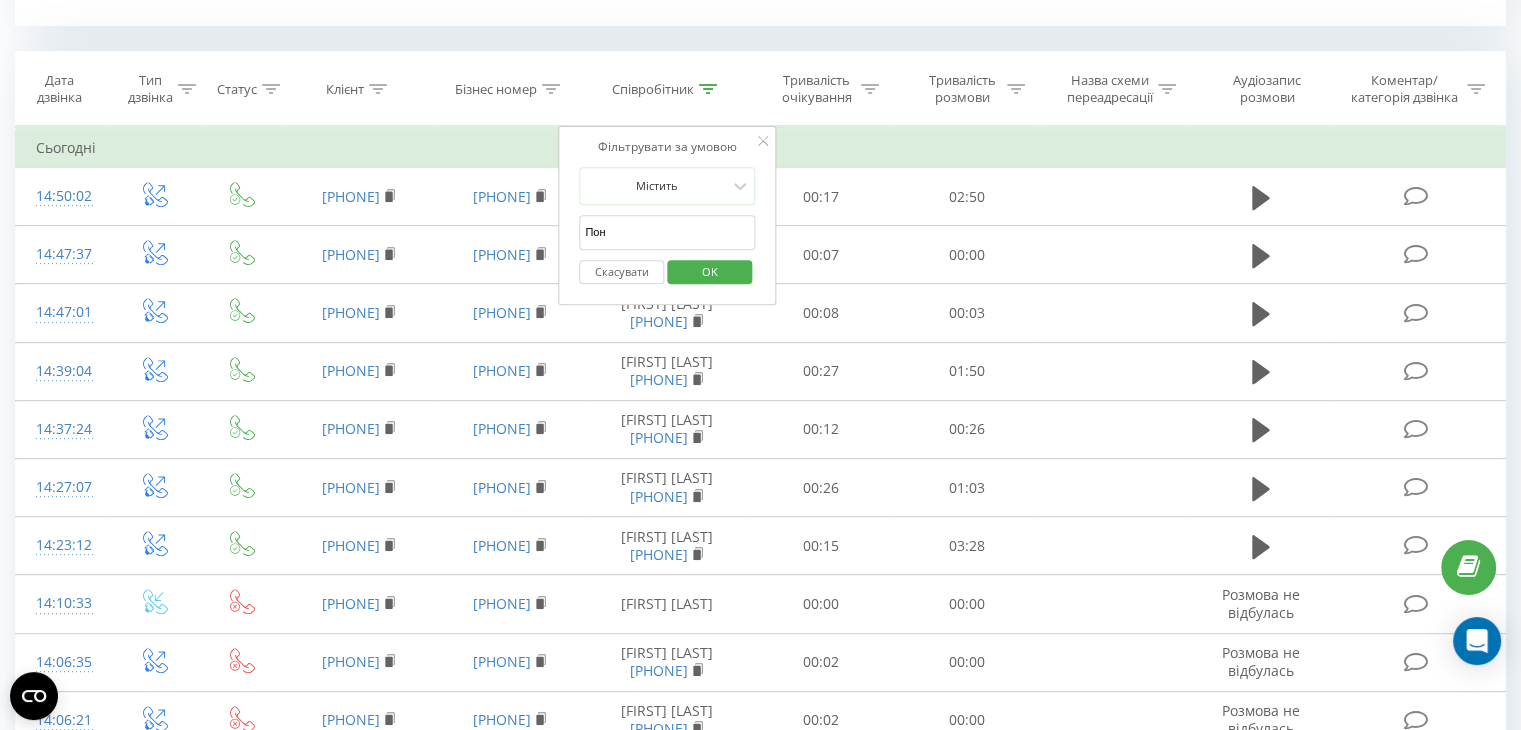 type on "[LAST]" 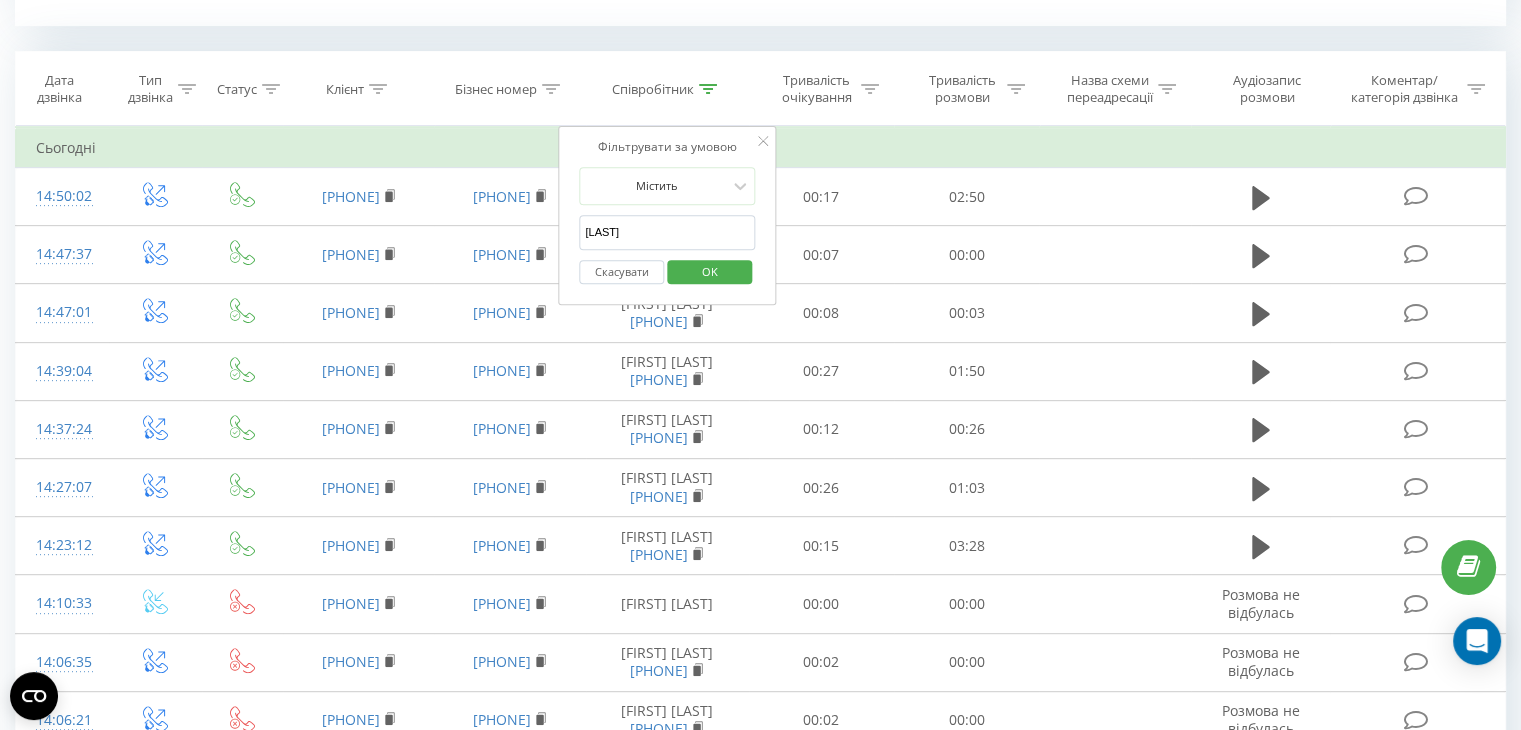 click on "OK" at bounding box center [710, 271] 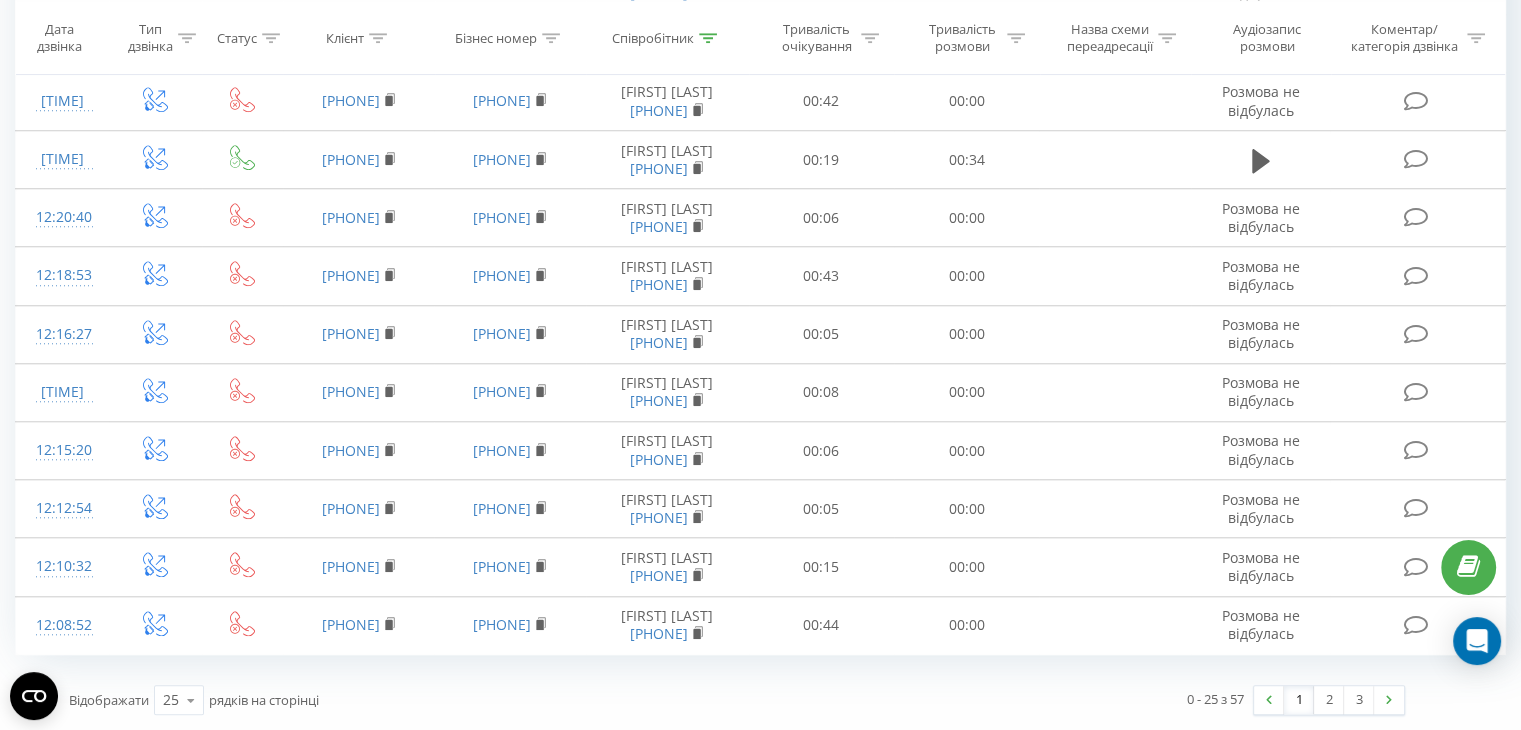 scroll, scrollTop: 2159, scrollLeft: 0, axis: vertical 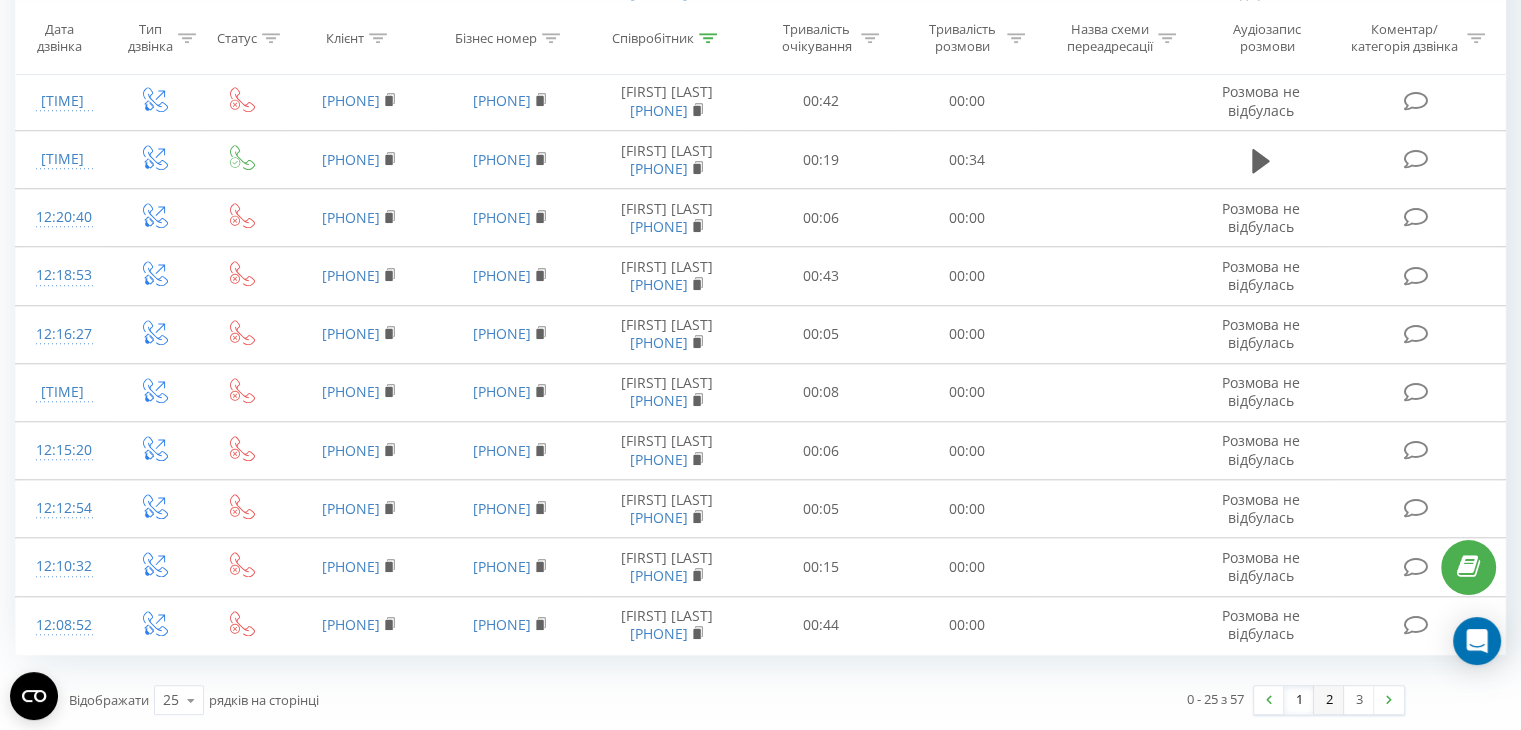 click on "2" at bounding box center (1329, 700) 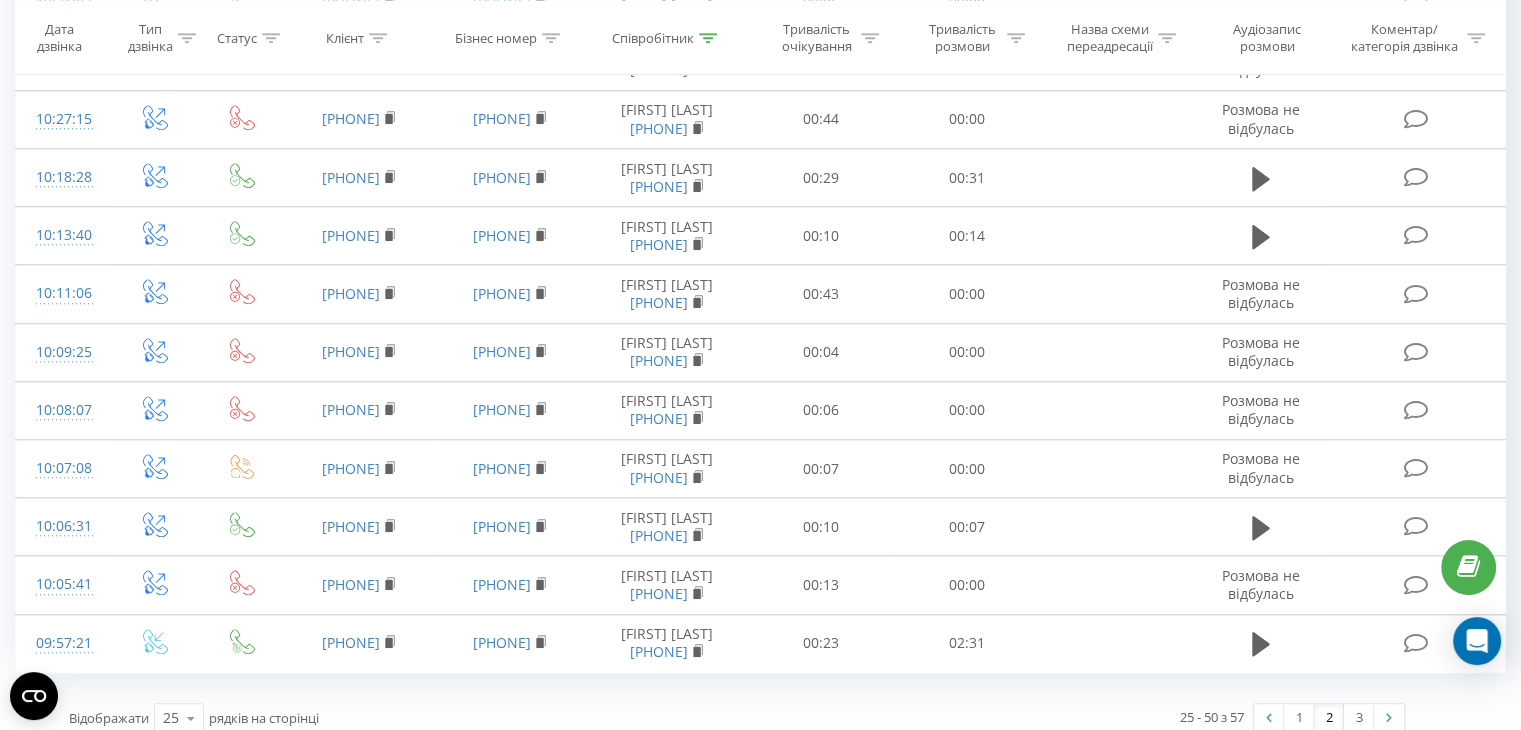 scroll, scrollTop: 2144, scrollLeft: 0, axis: vertical 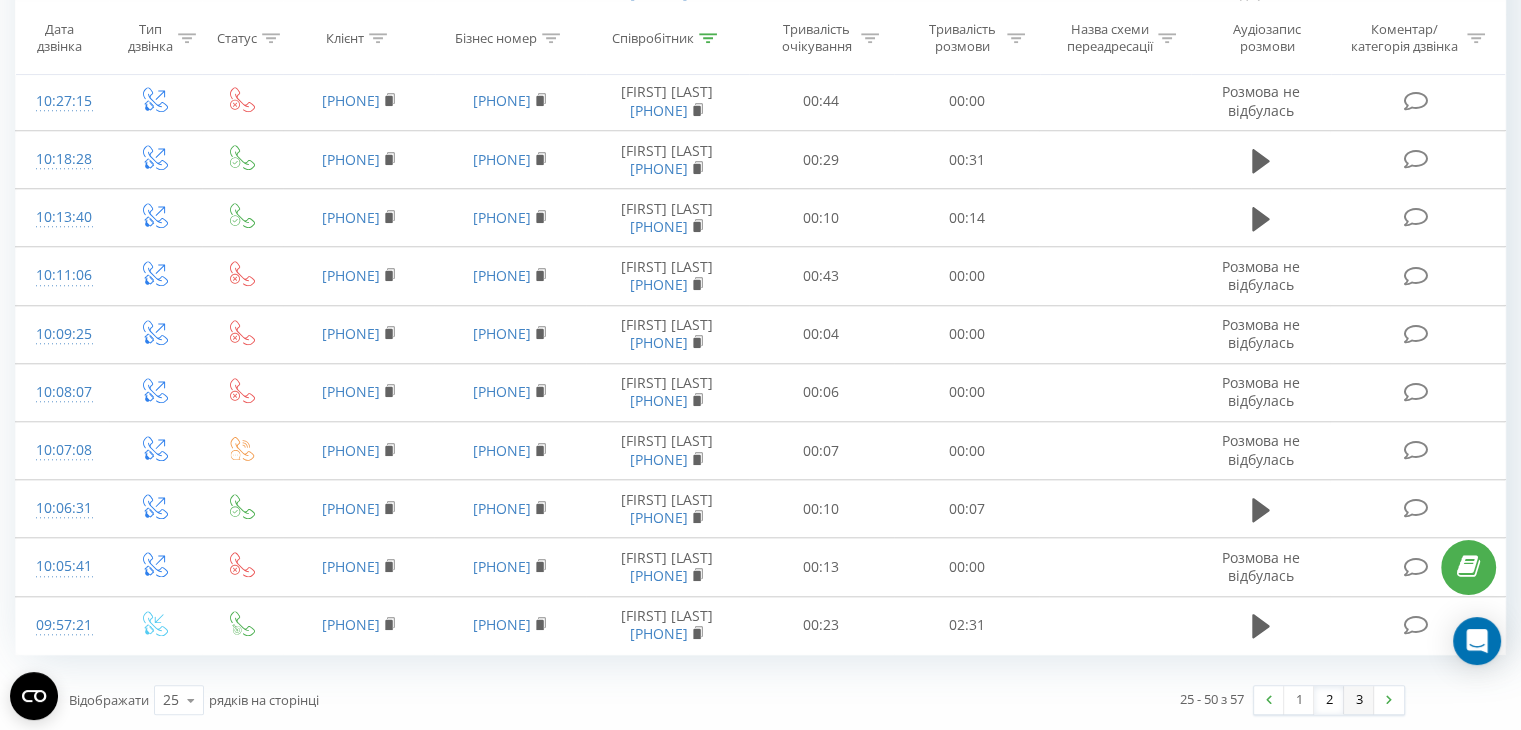 click on "3" at bounding box center (1359, 700) 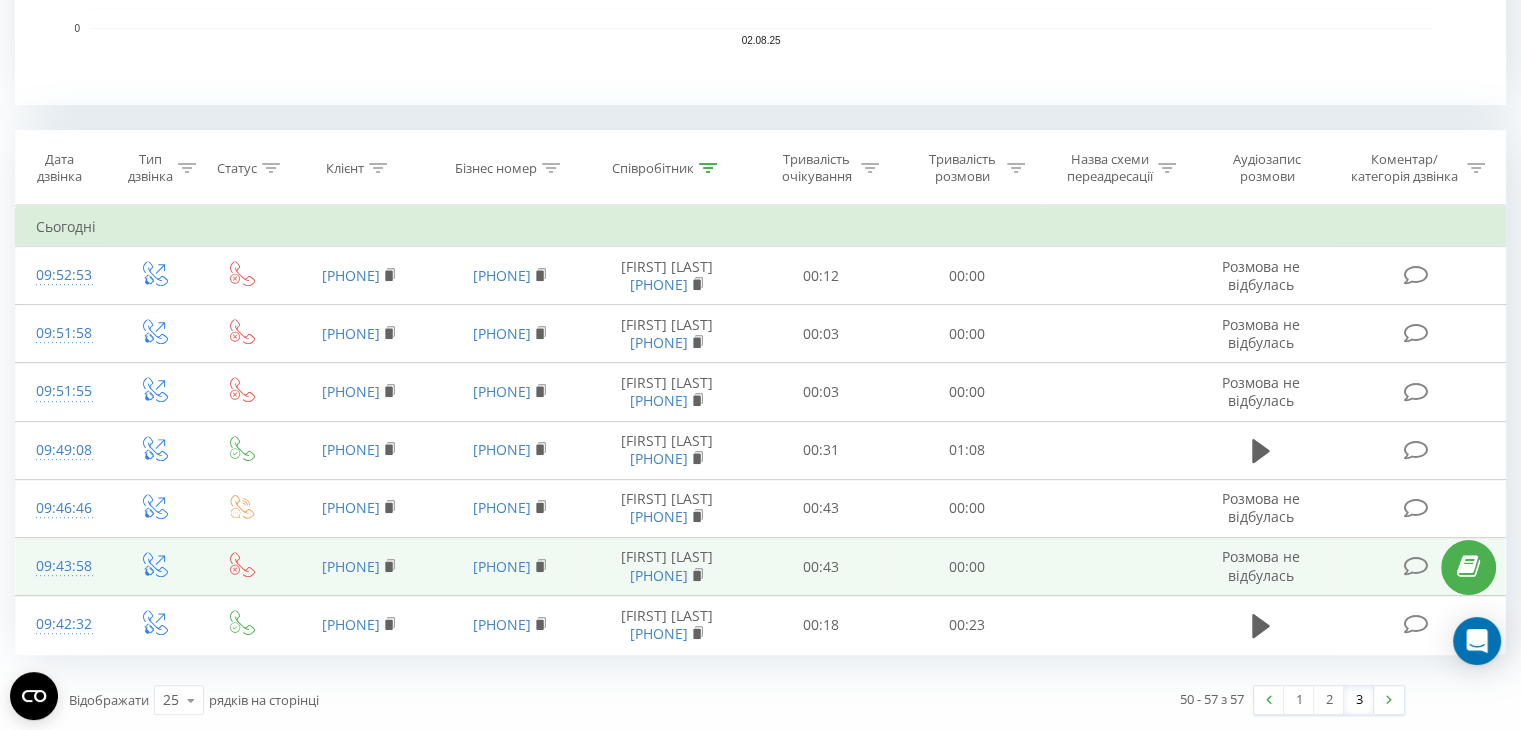 scroll, scrollTop: 837, scrollLeft: 0, axis: vertical 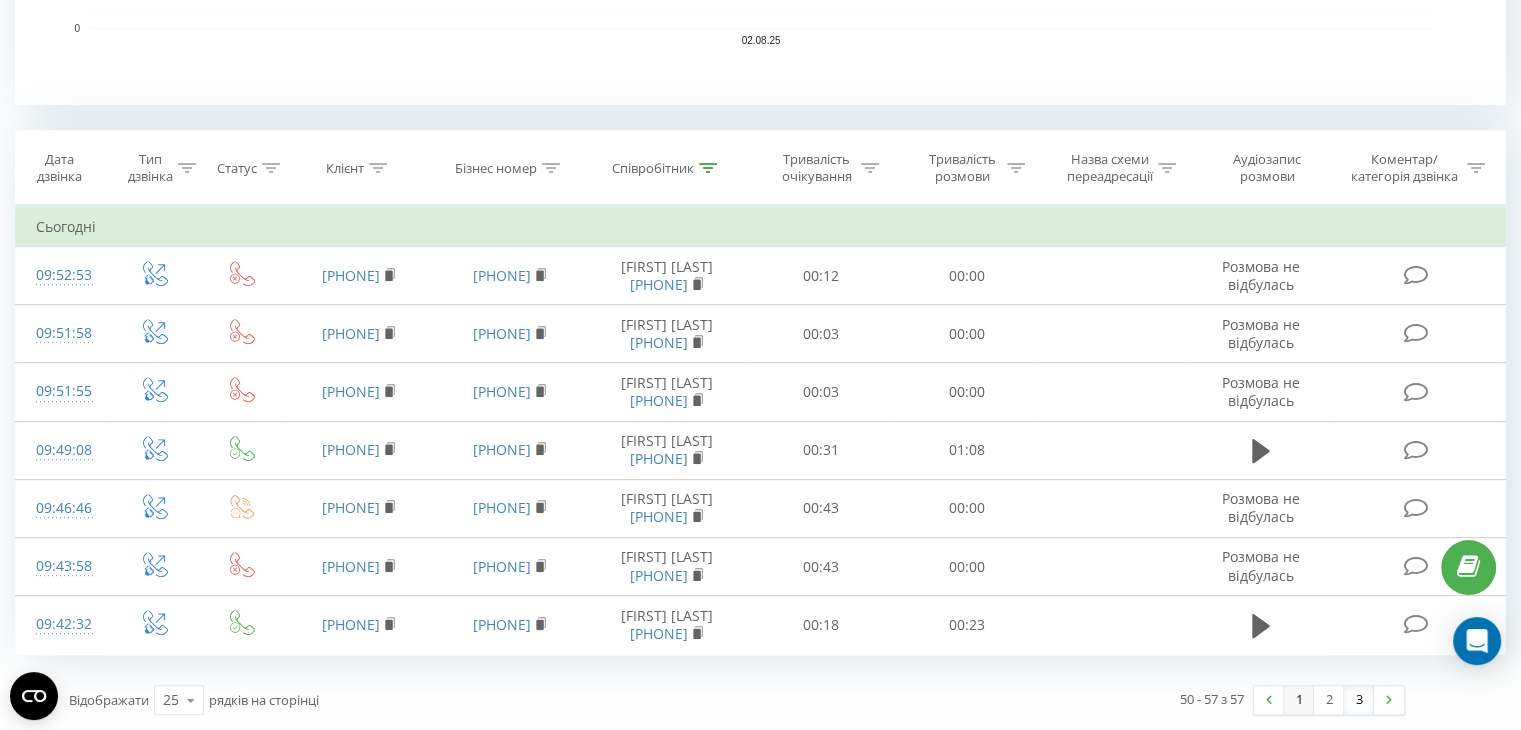 click on "1" at bounding box center [1299, 700] 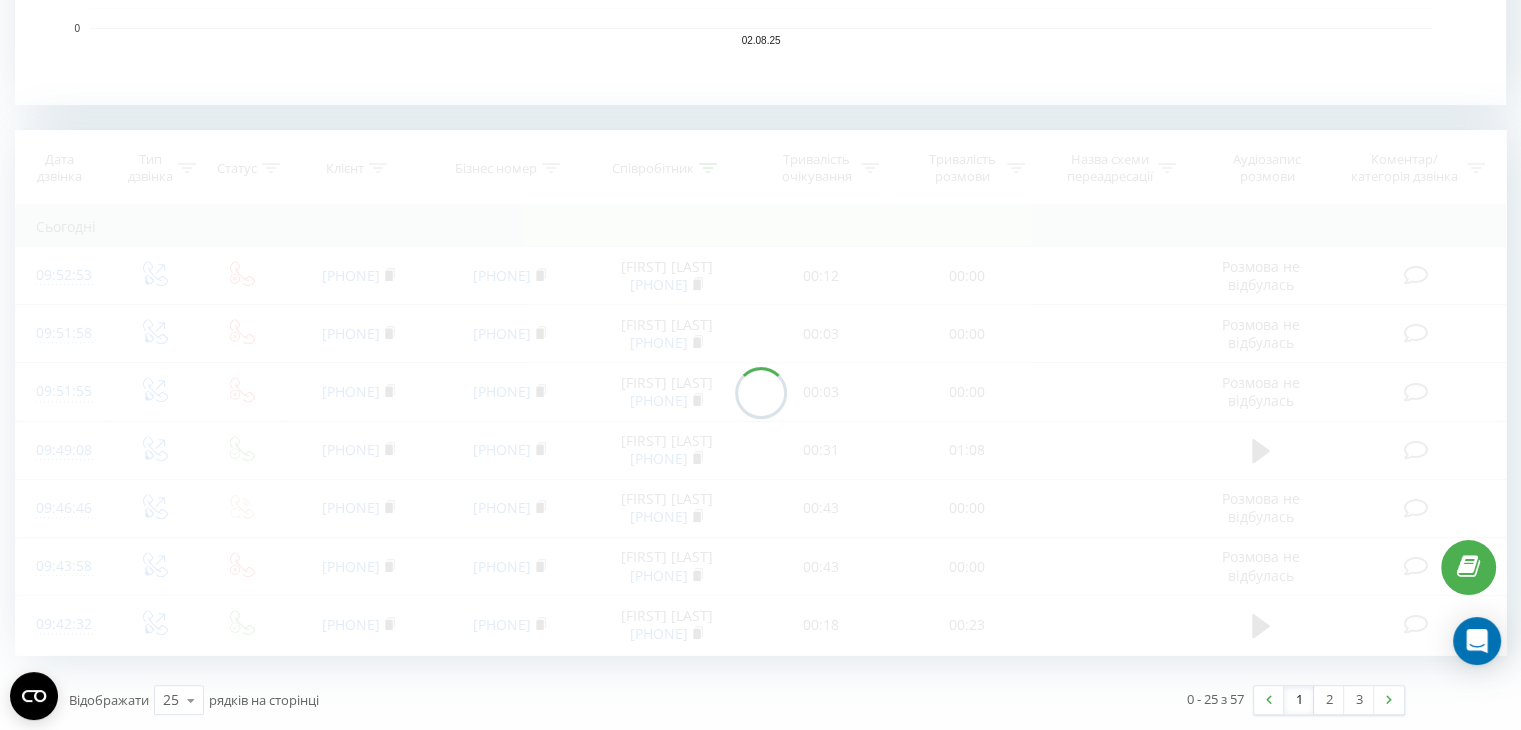 scroll, scrollTop: 812, scrollLeft: 0, axis: vertical 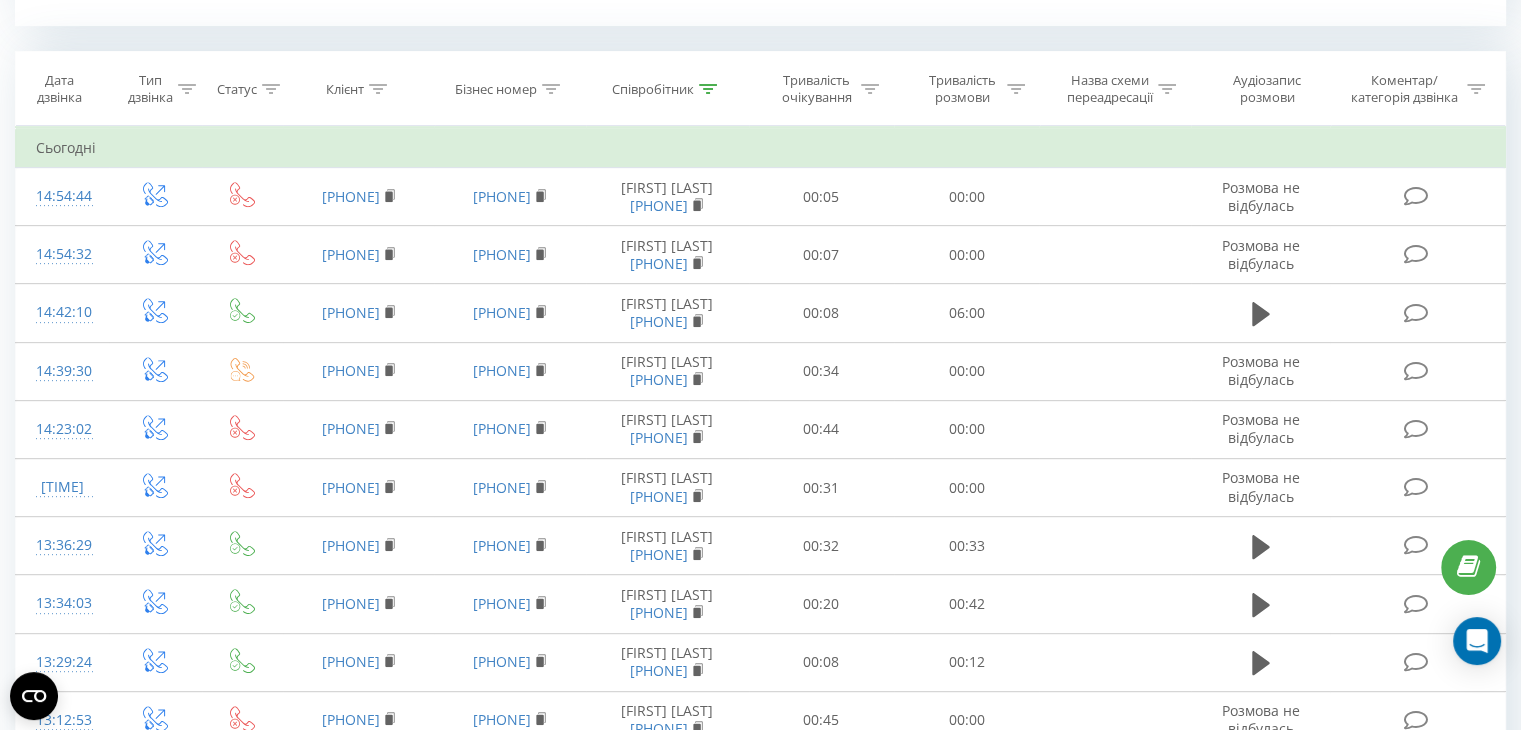 click on "Співробітник" at bounding box center (653, 89) 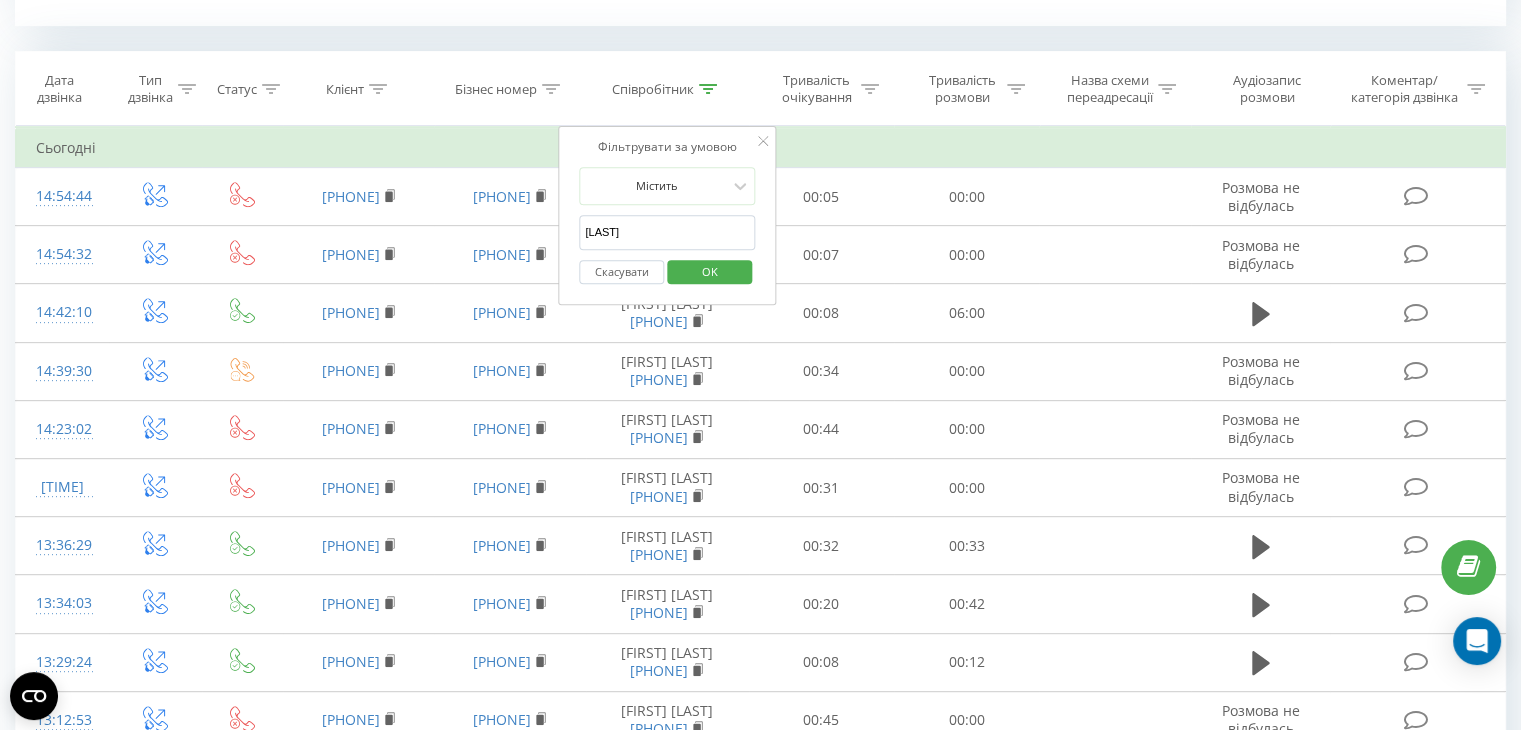 click on "[LAST]" at bounding box center [667, 232] 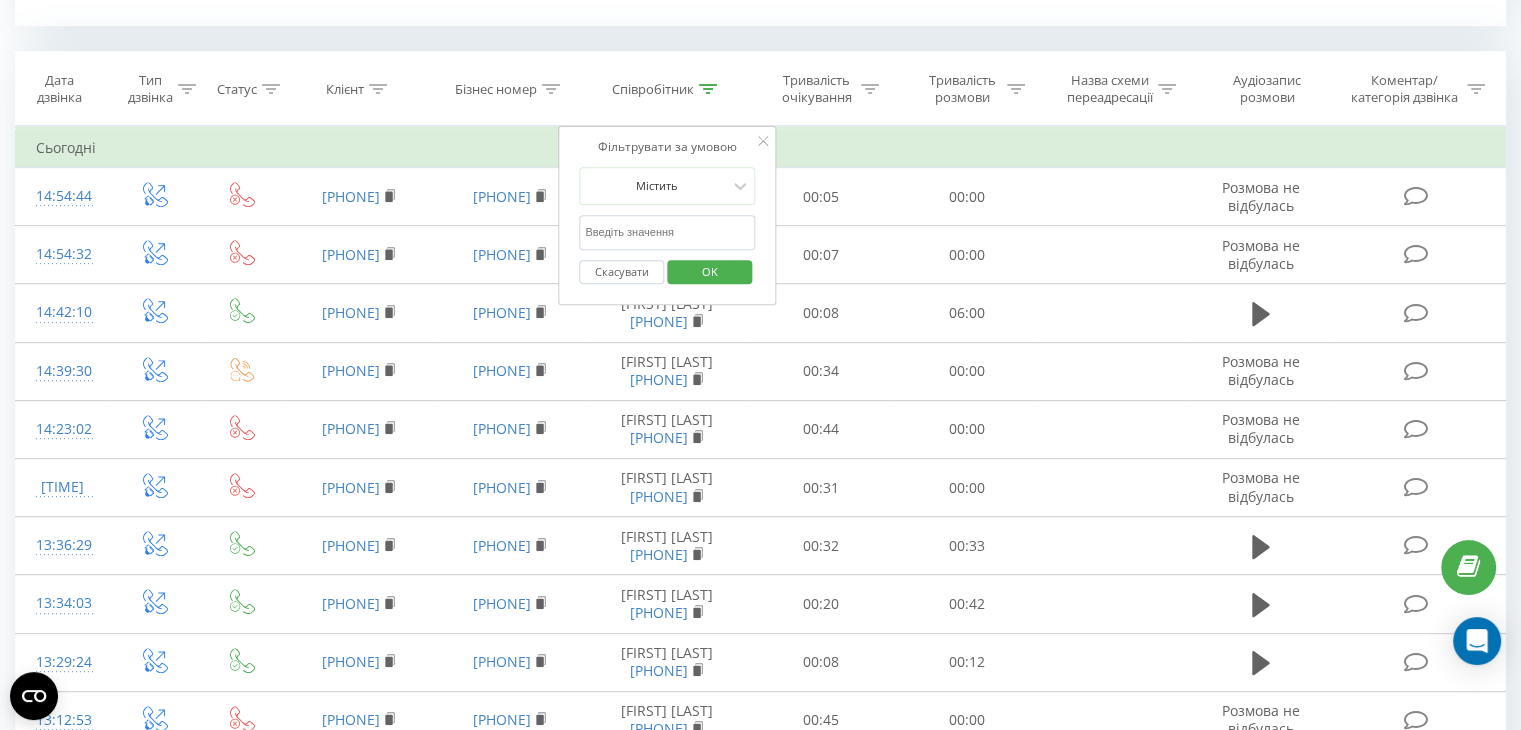 click at bounding box center [667, 232] 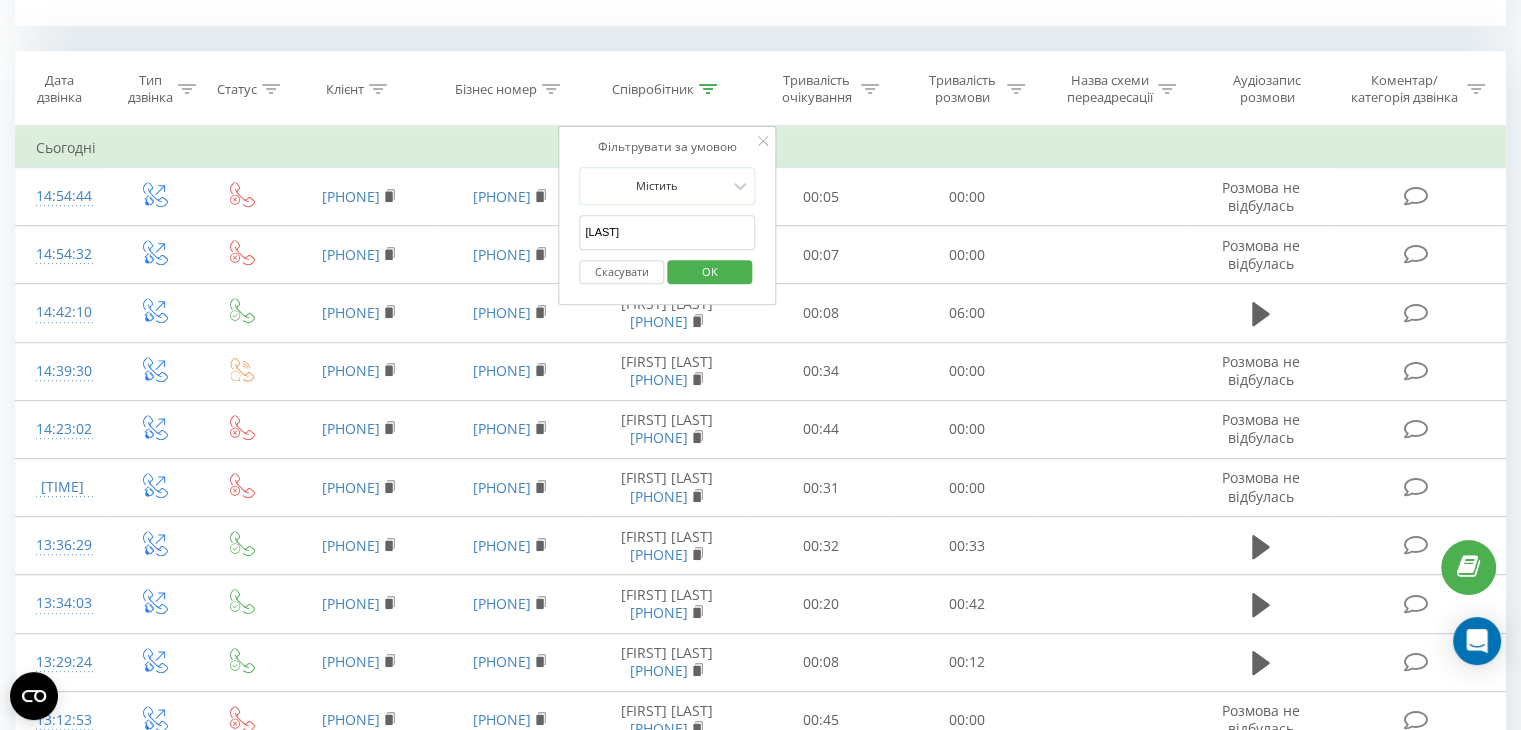 type on "[LAST]" 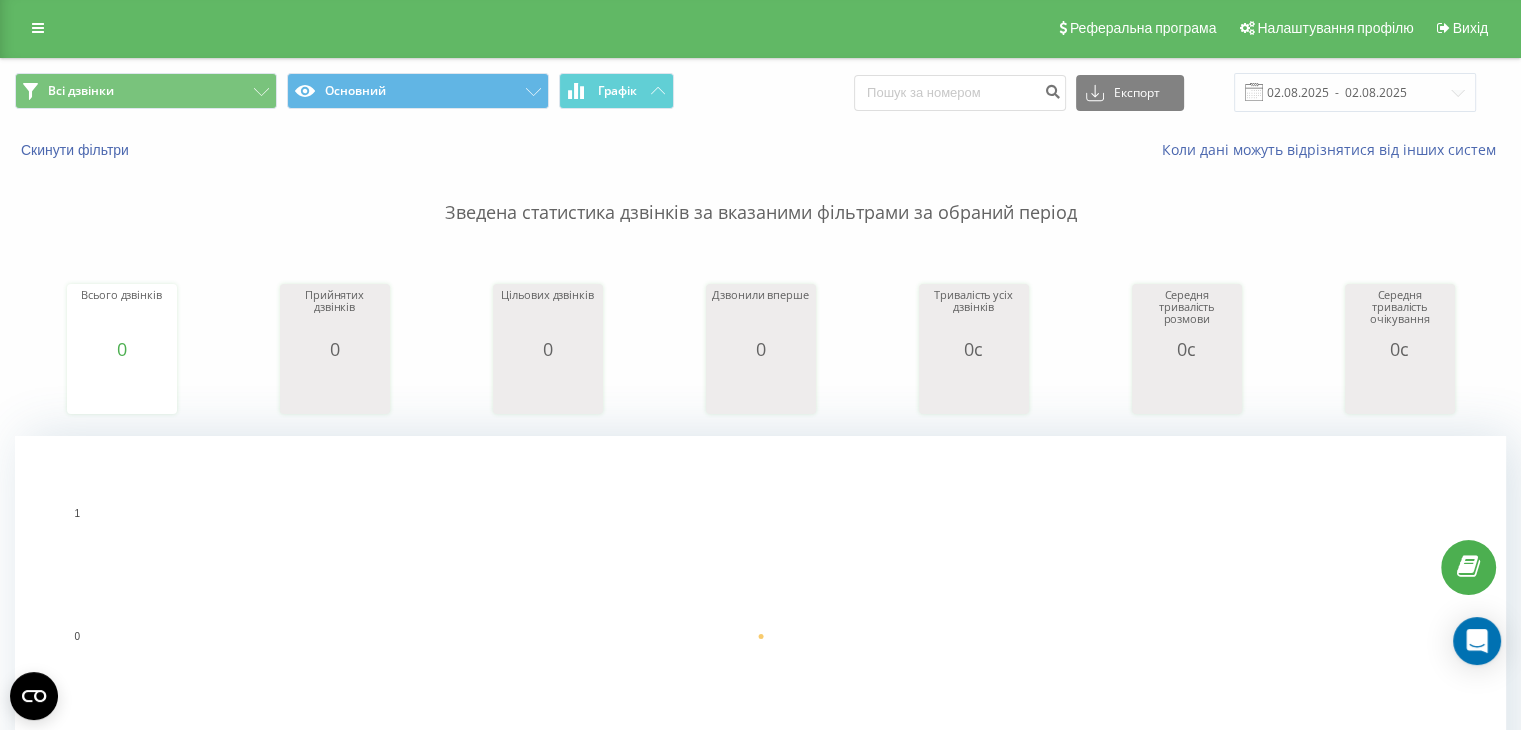 scroll, scrollTop: 0, scrollLeft: 0, axis: both 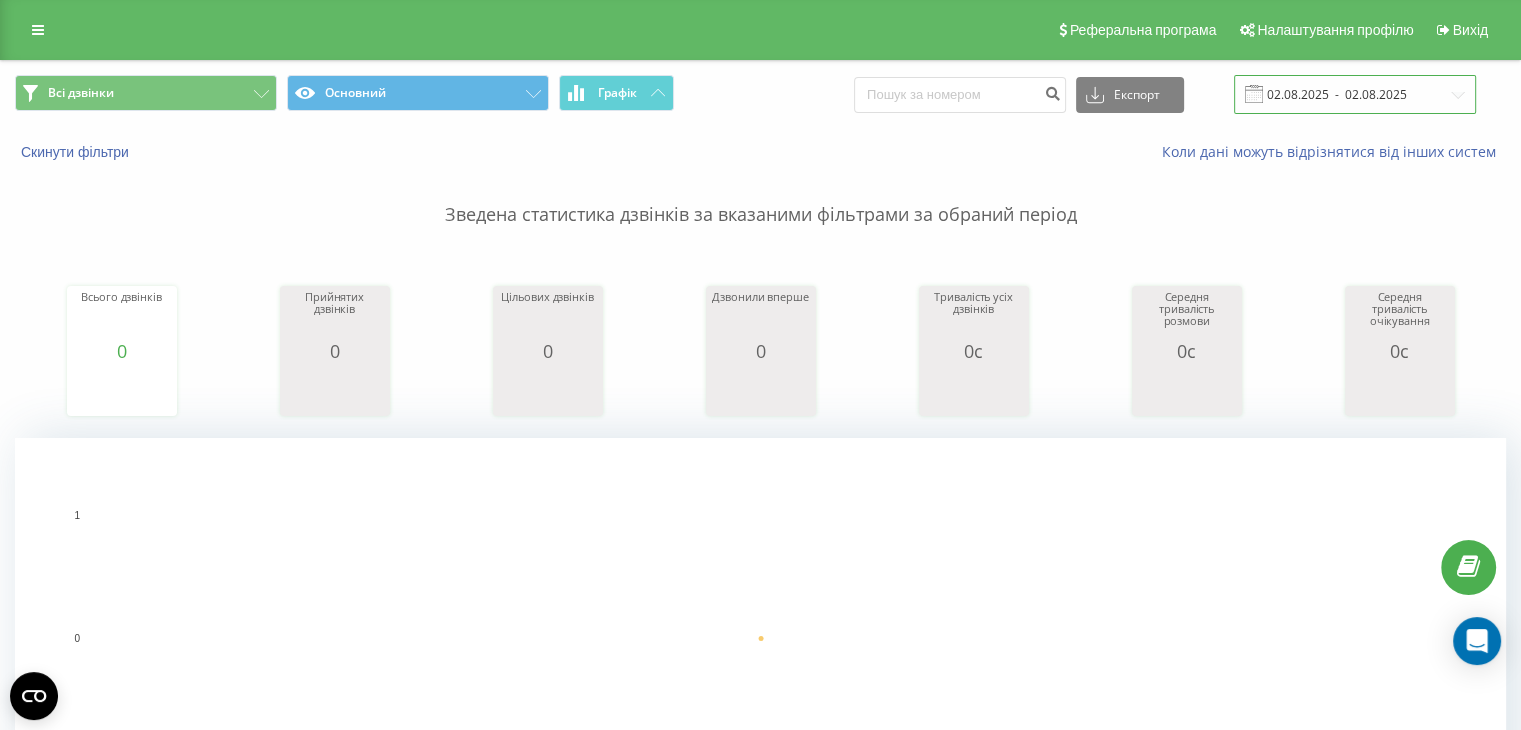 click on "02.08.2025  -  02.08.2025" at bounding box center (1355, 94) 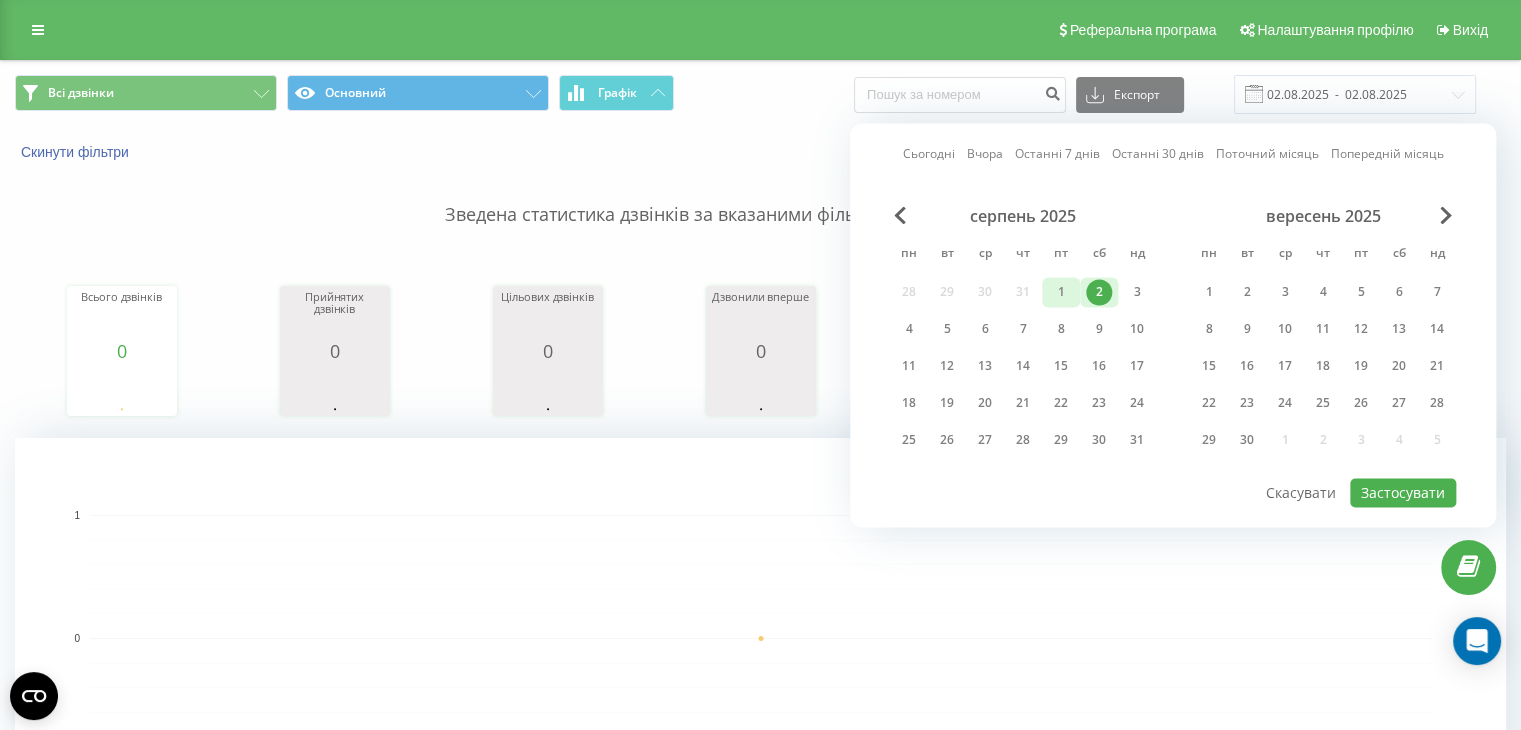 click on "1" at bounding box center (1061, 292) 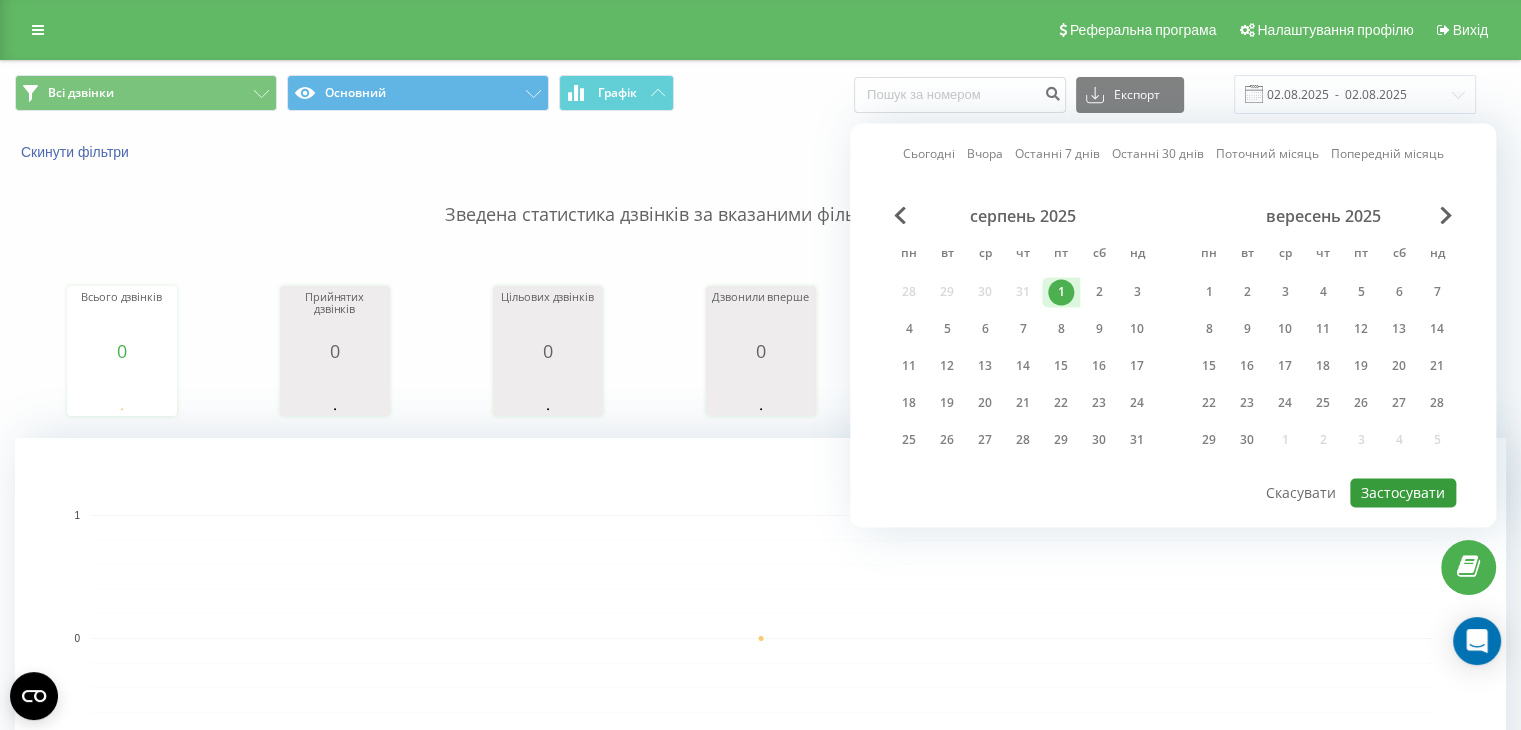 click on "Застосувати" at bounding box center (1403, 492) 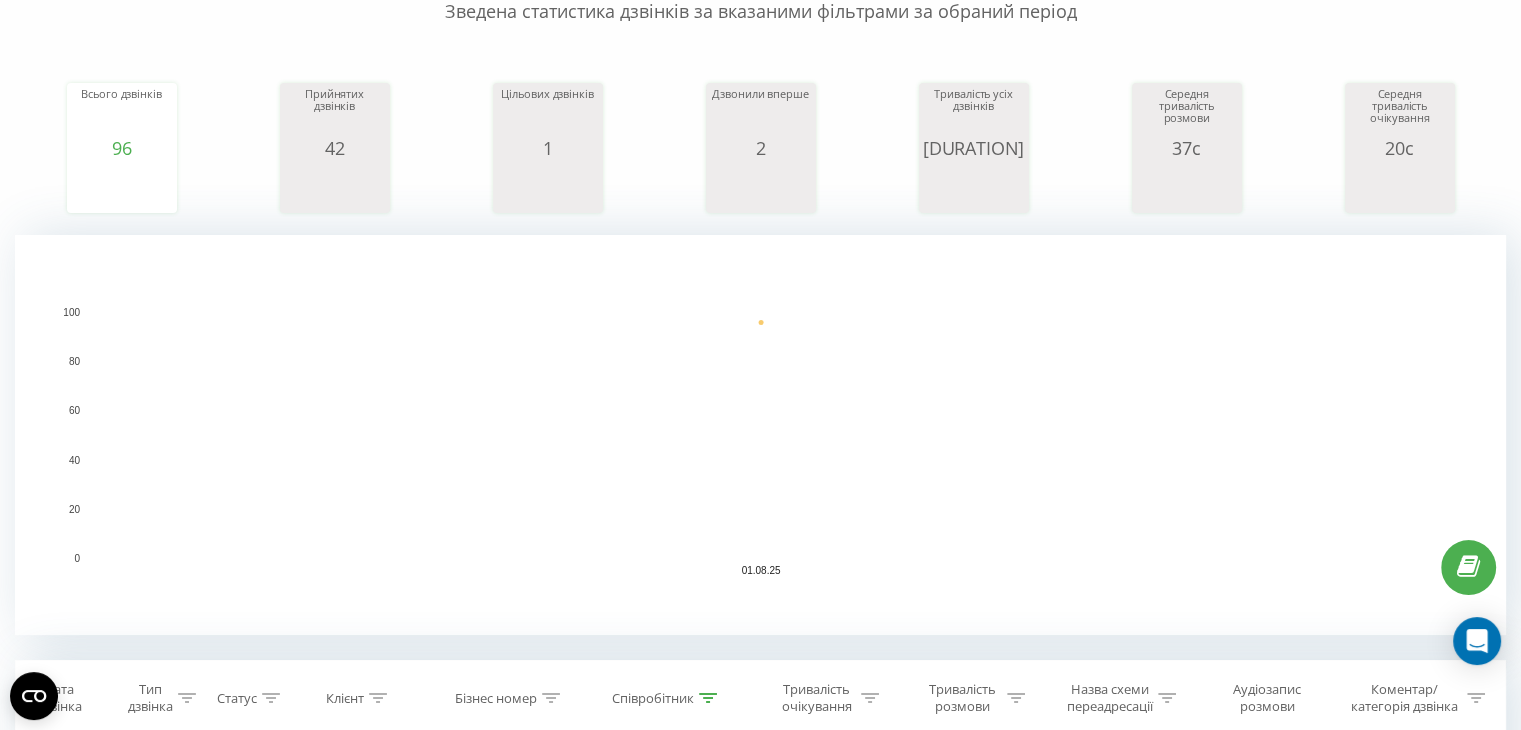 scroll, scrollTop: 0, scrollLeft: 0, axis: both 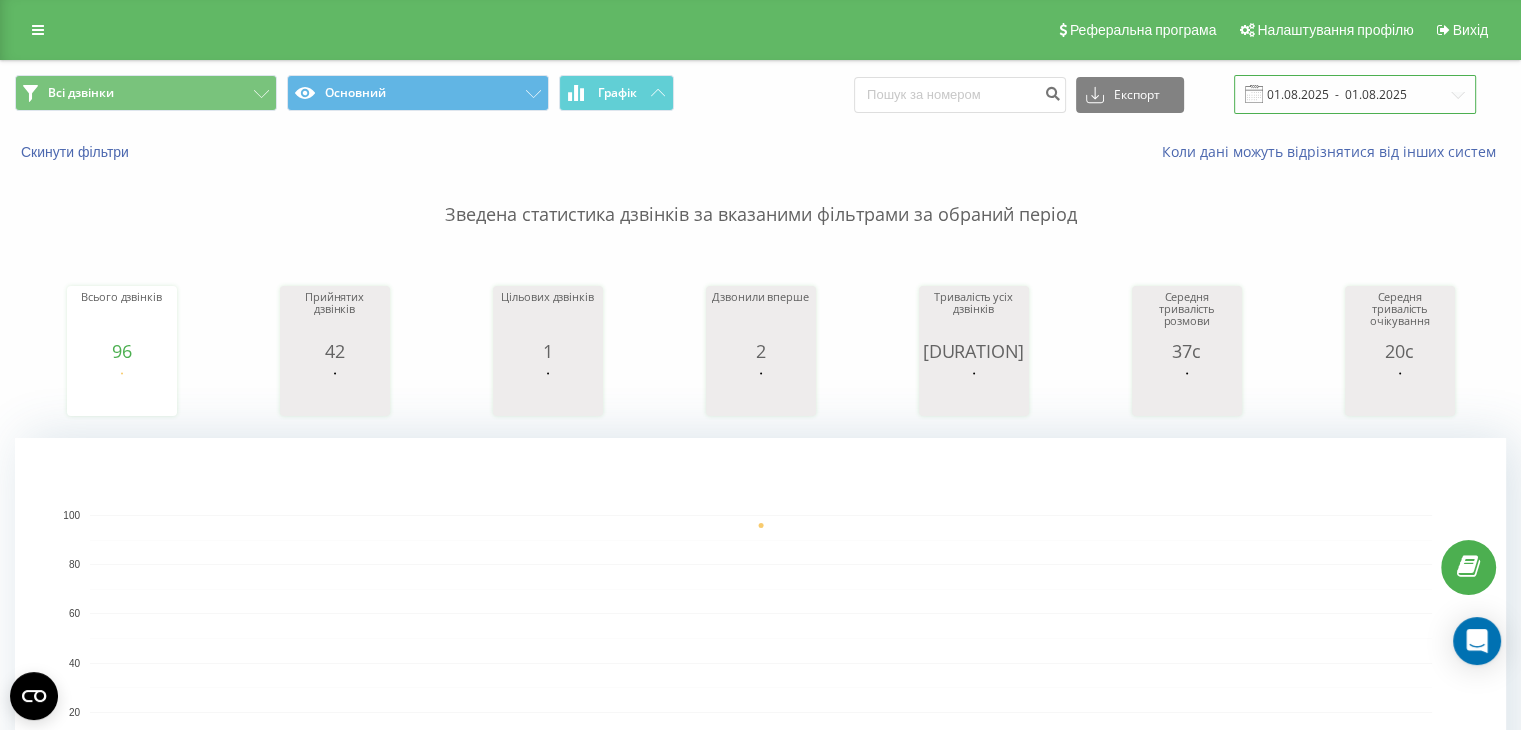 click on "01.08.2025  -  01.08.2025" at bounding box center (1355, 94) 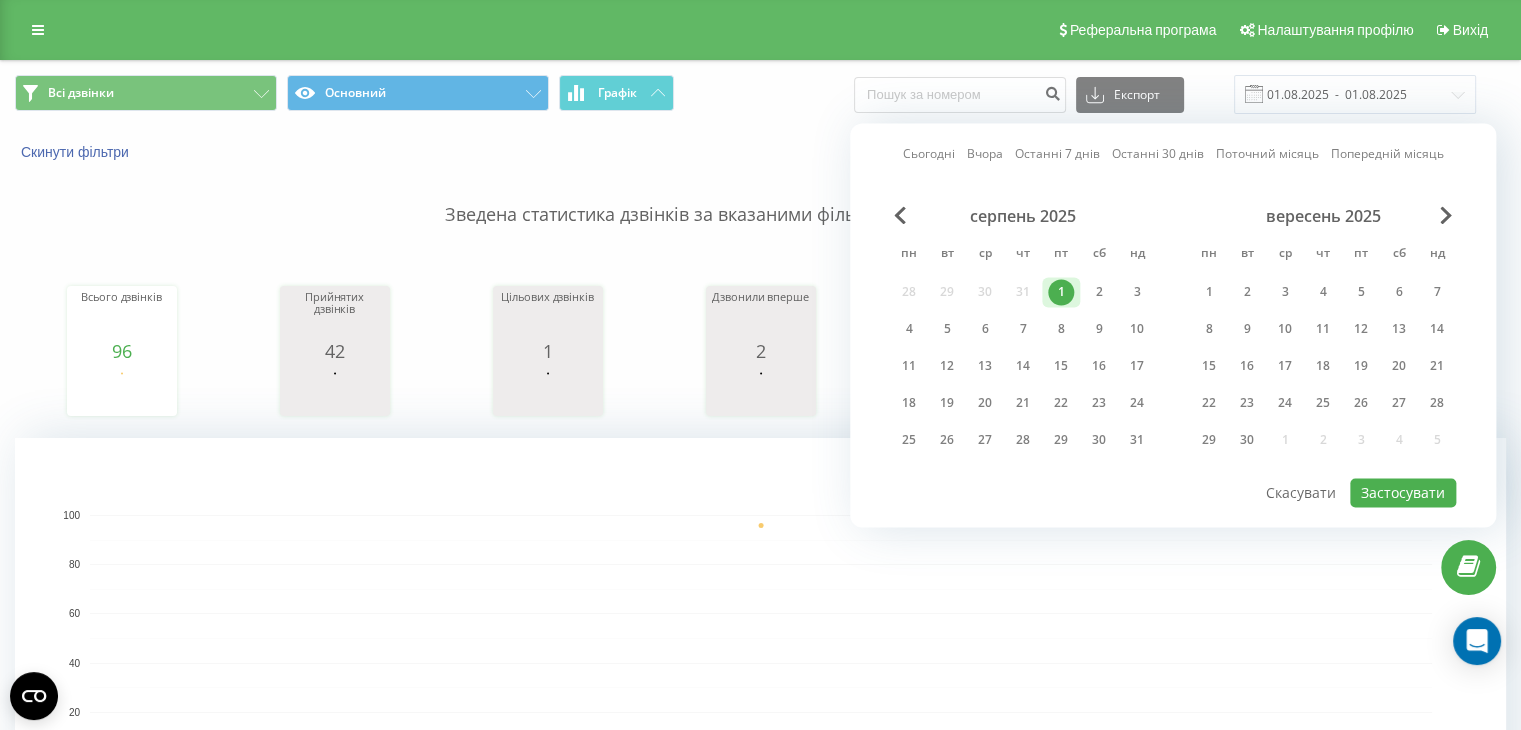 click on "1" at bounding box center [1061, 292] 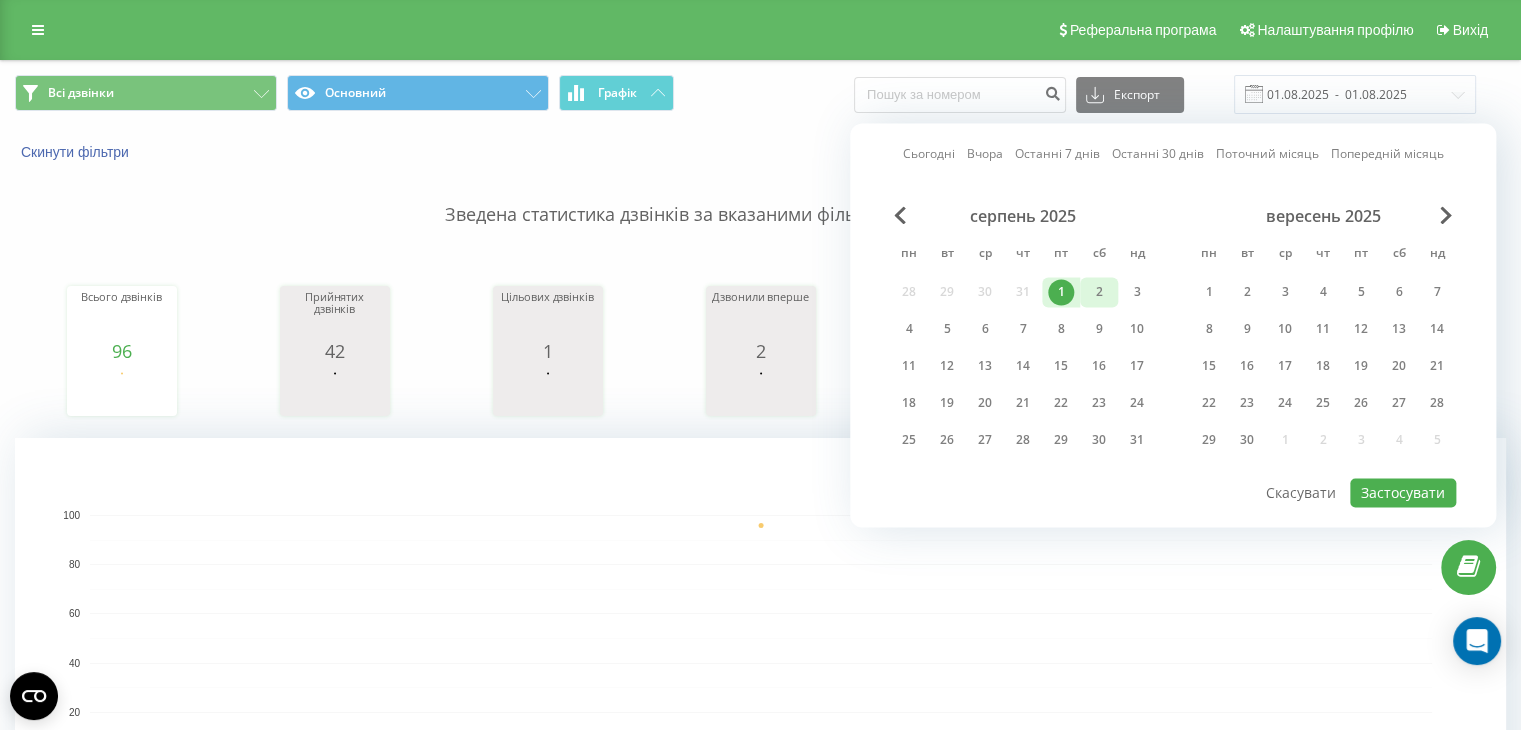 click on "2" at bounding box center [1099, 292] 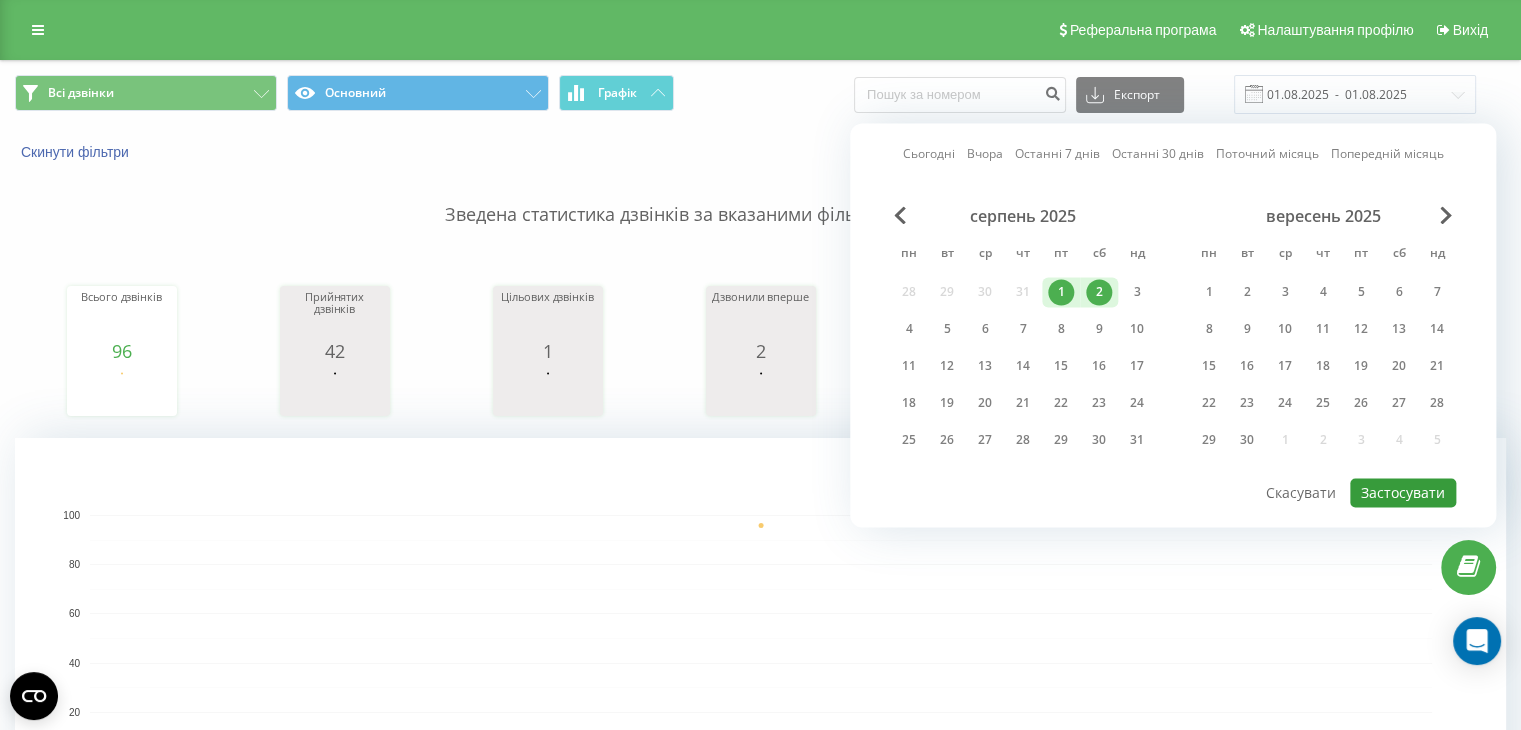 click on "Застосувати" at bounding box center [1403, 492] 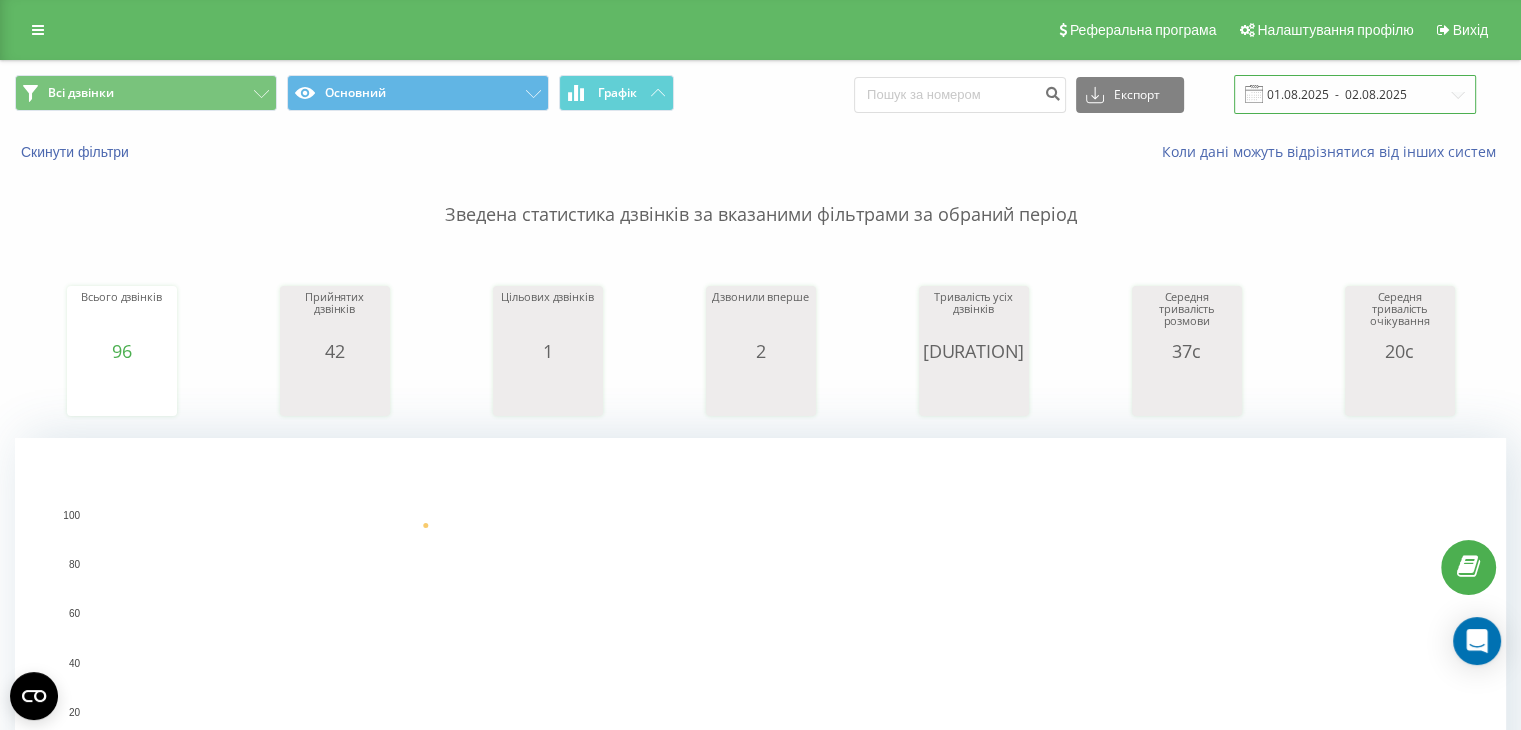 click on "01.08.2025  -  02.08.2025" at bounding box center (1355, 94) 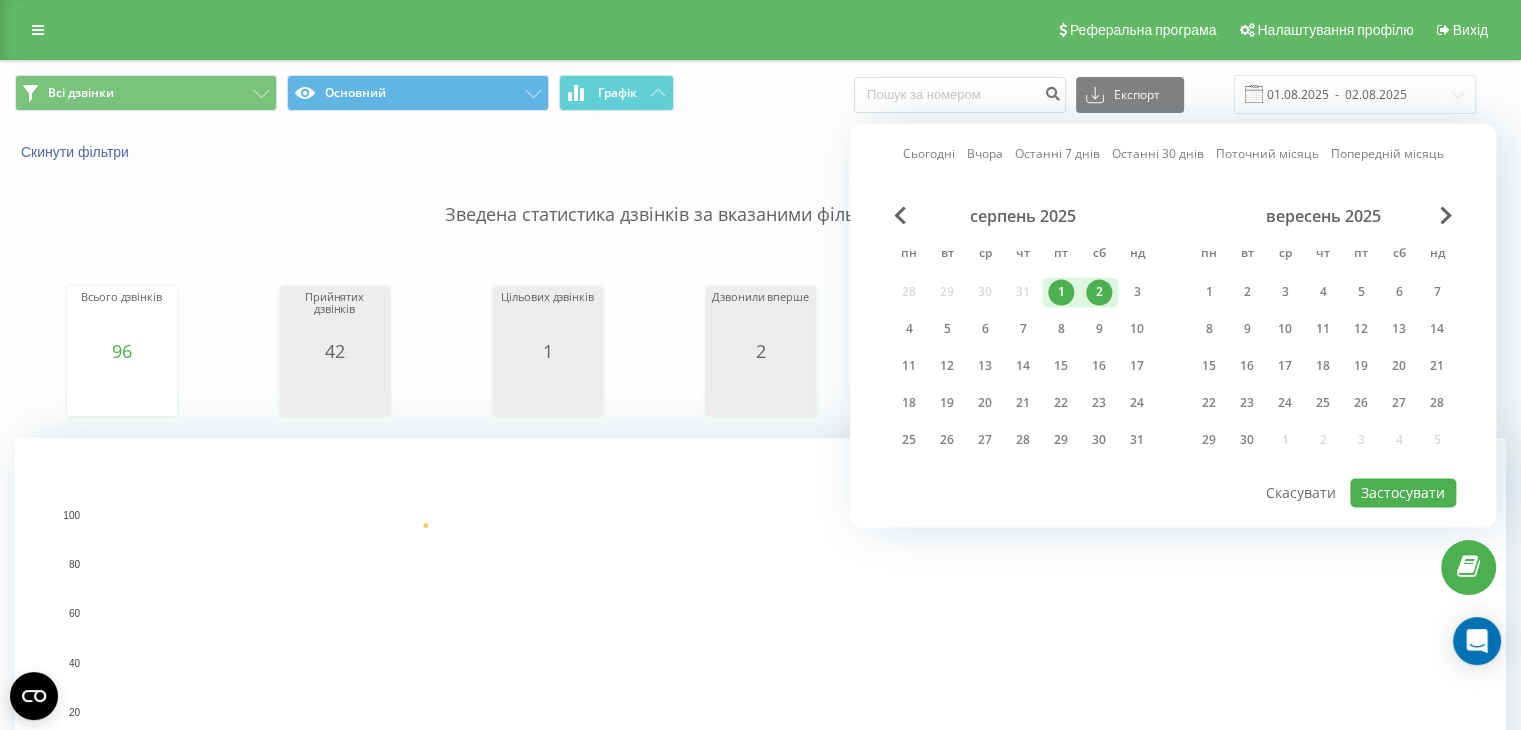 click 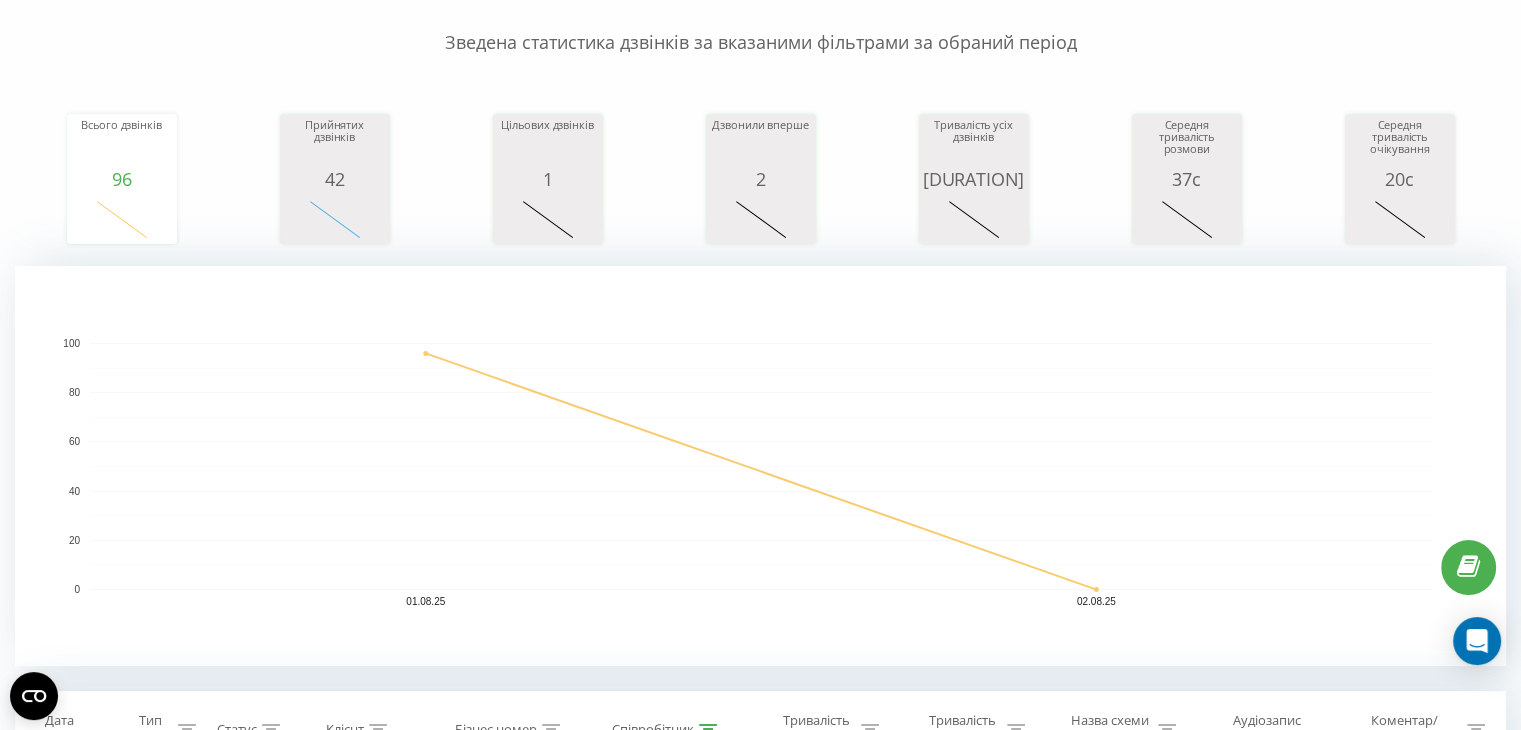 scroll, scrollTop: 0, scrollLeft: 0, axis: both 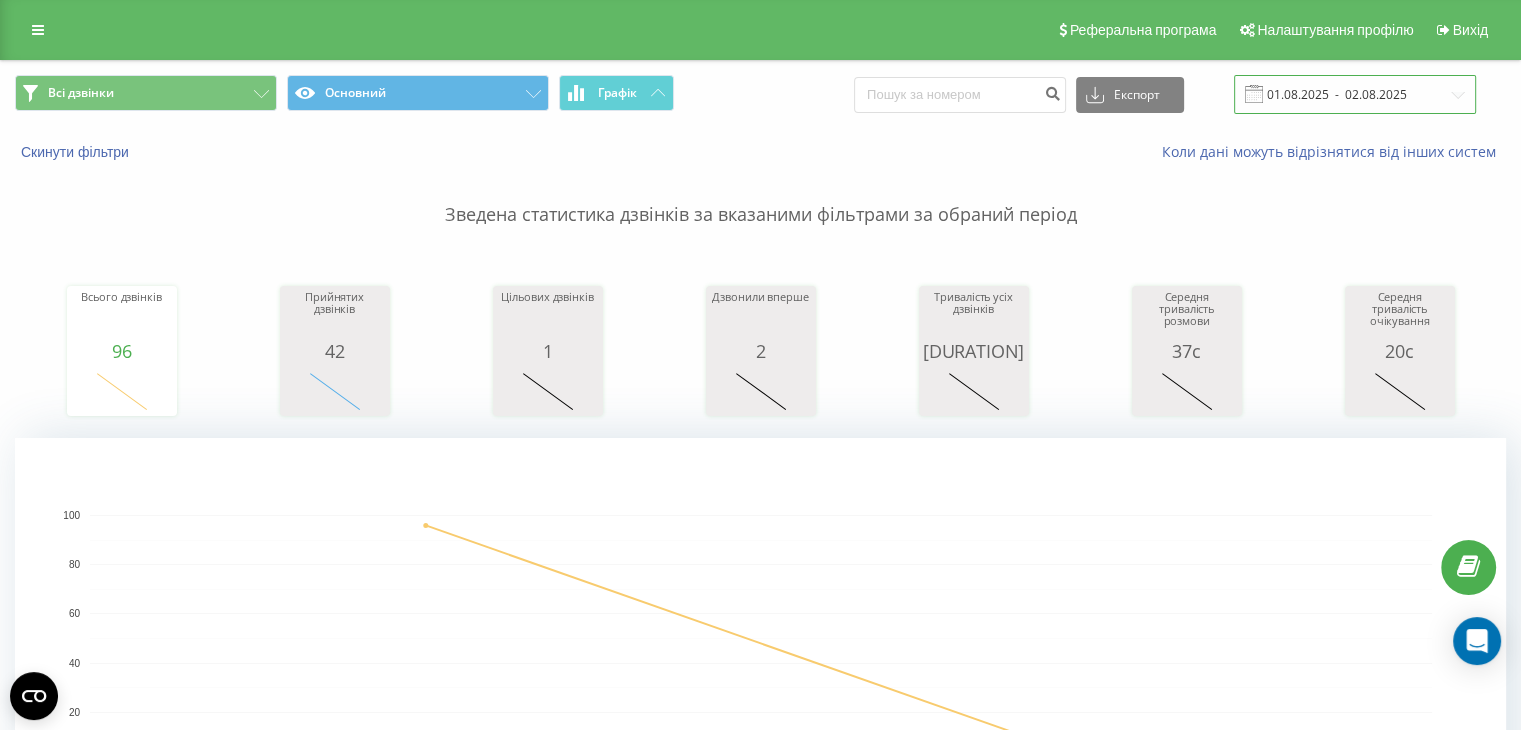 click on "01.08.2025  -  02.08.2025" at bounding box center (1355, 94) 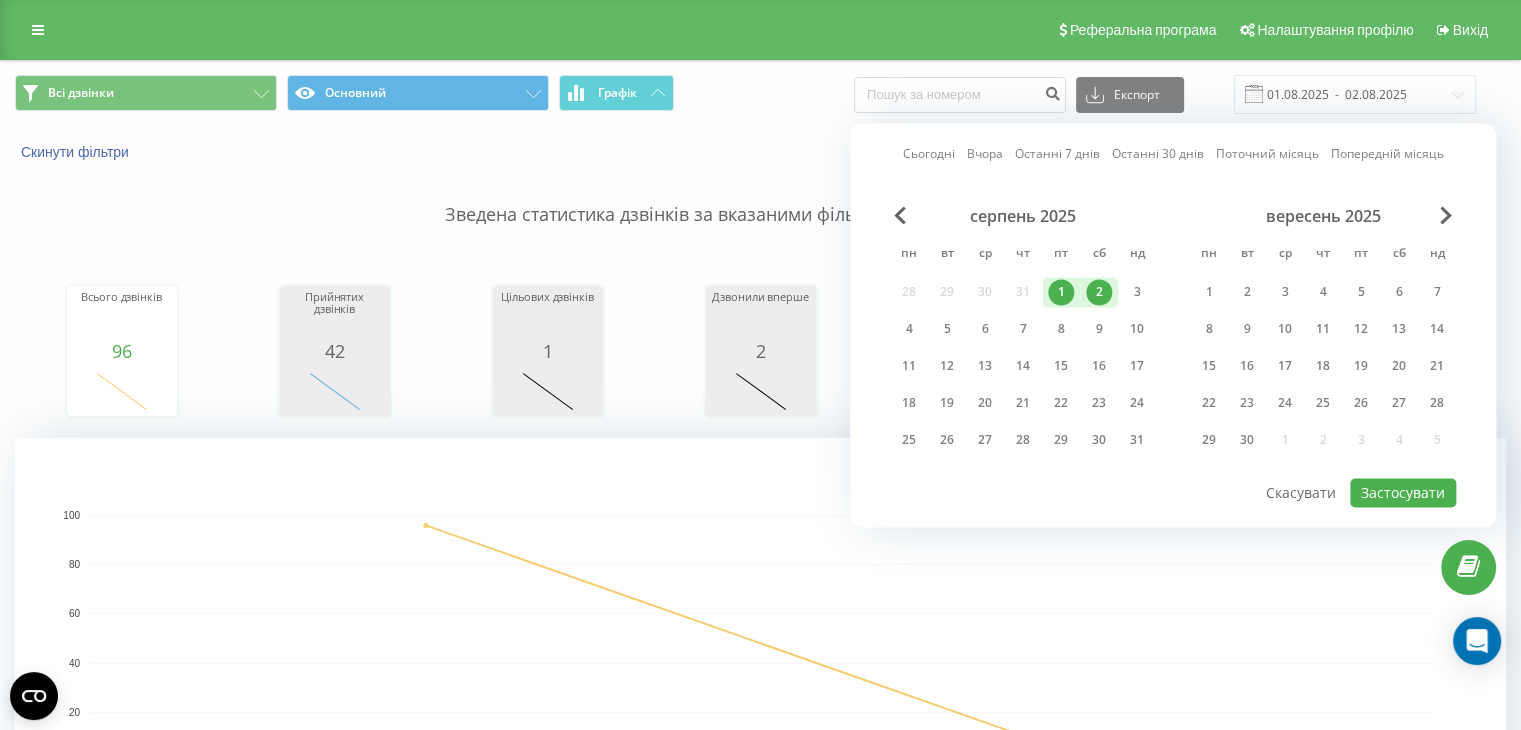 click on "2" at bounding box center [1099, 292] 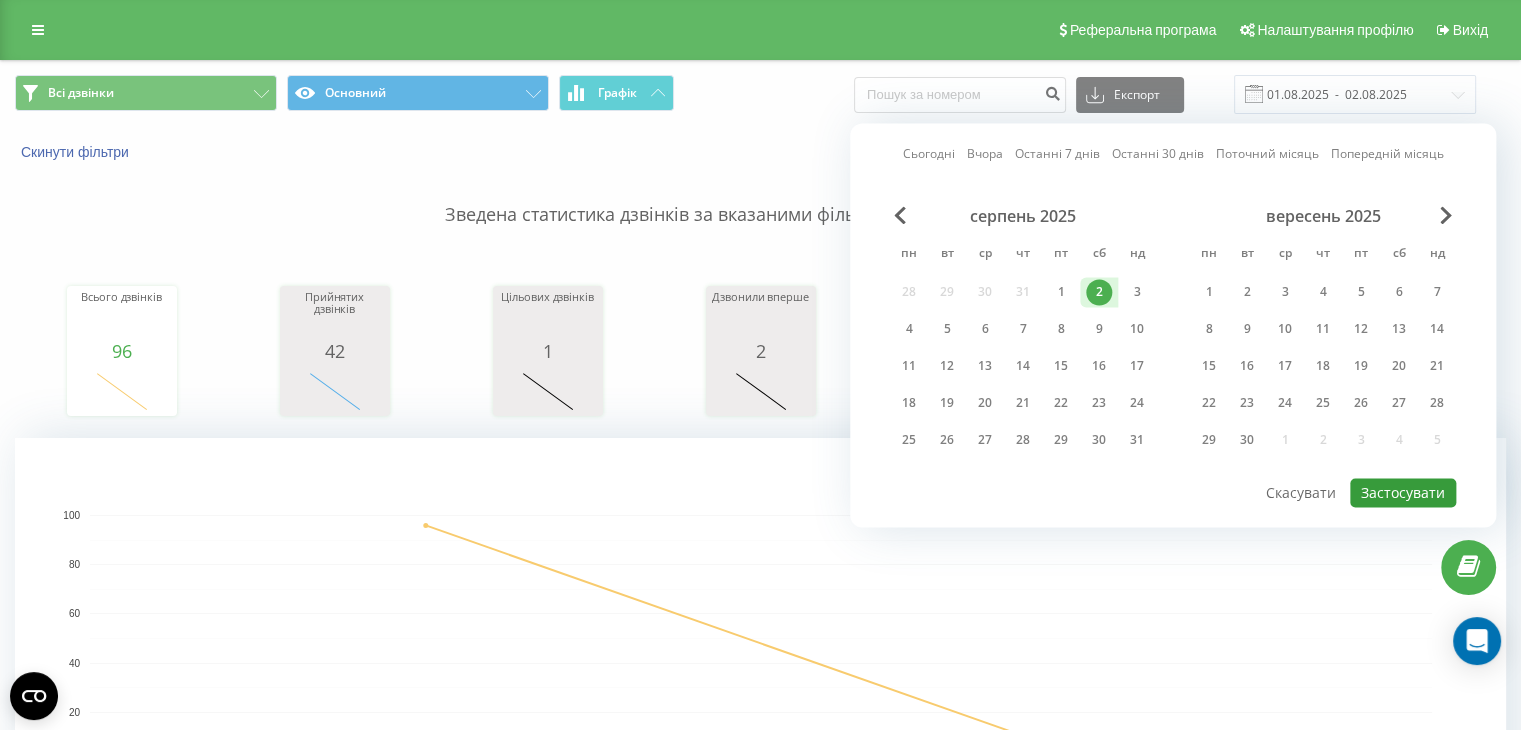 click on "Застосувати" at bounding box center [1403, 492] 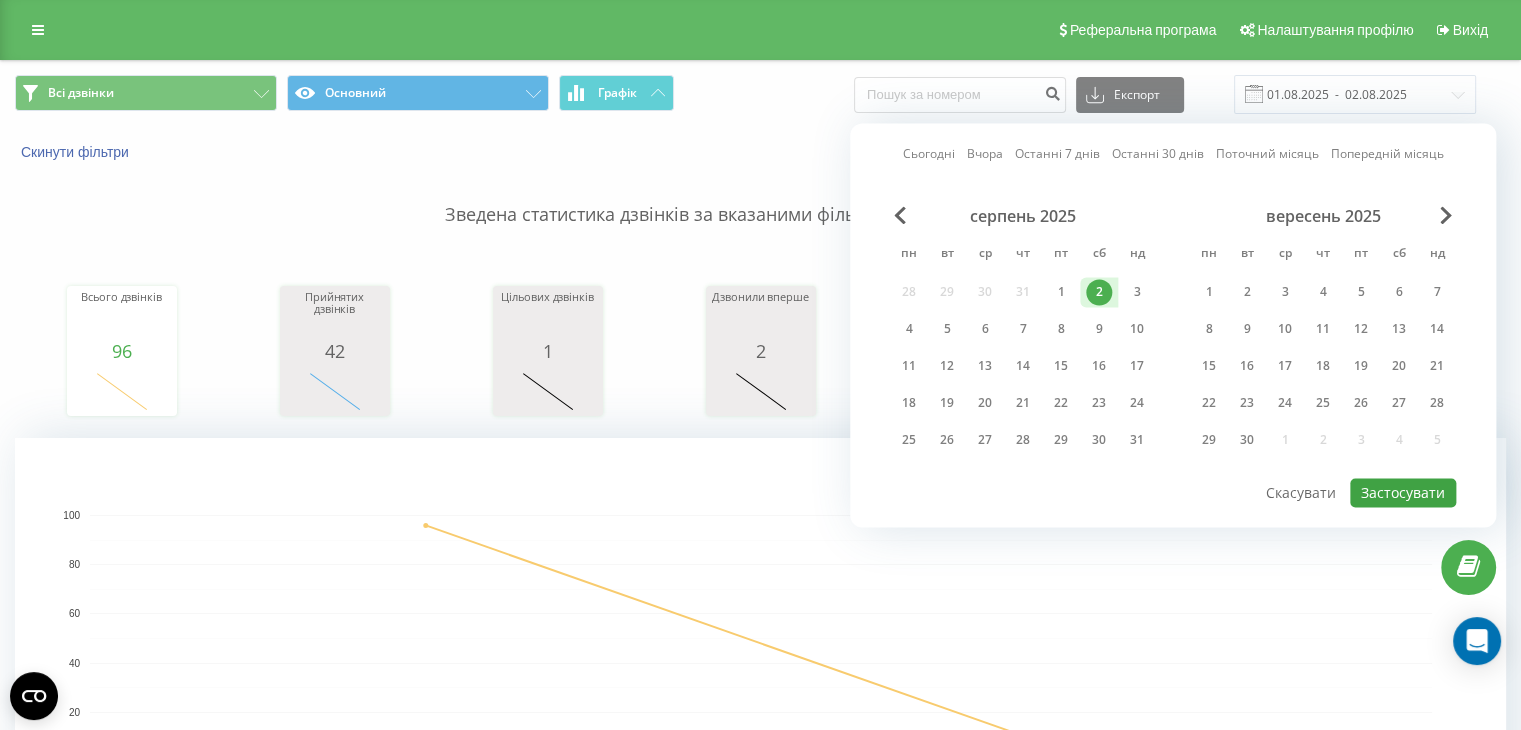 type on "02.08.2025  -  02.08.2025" 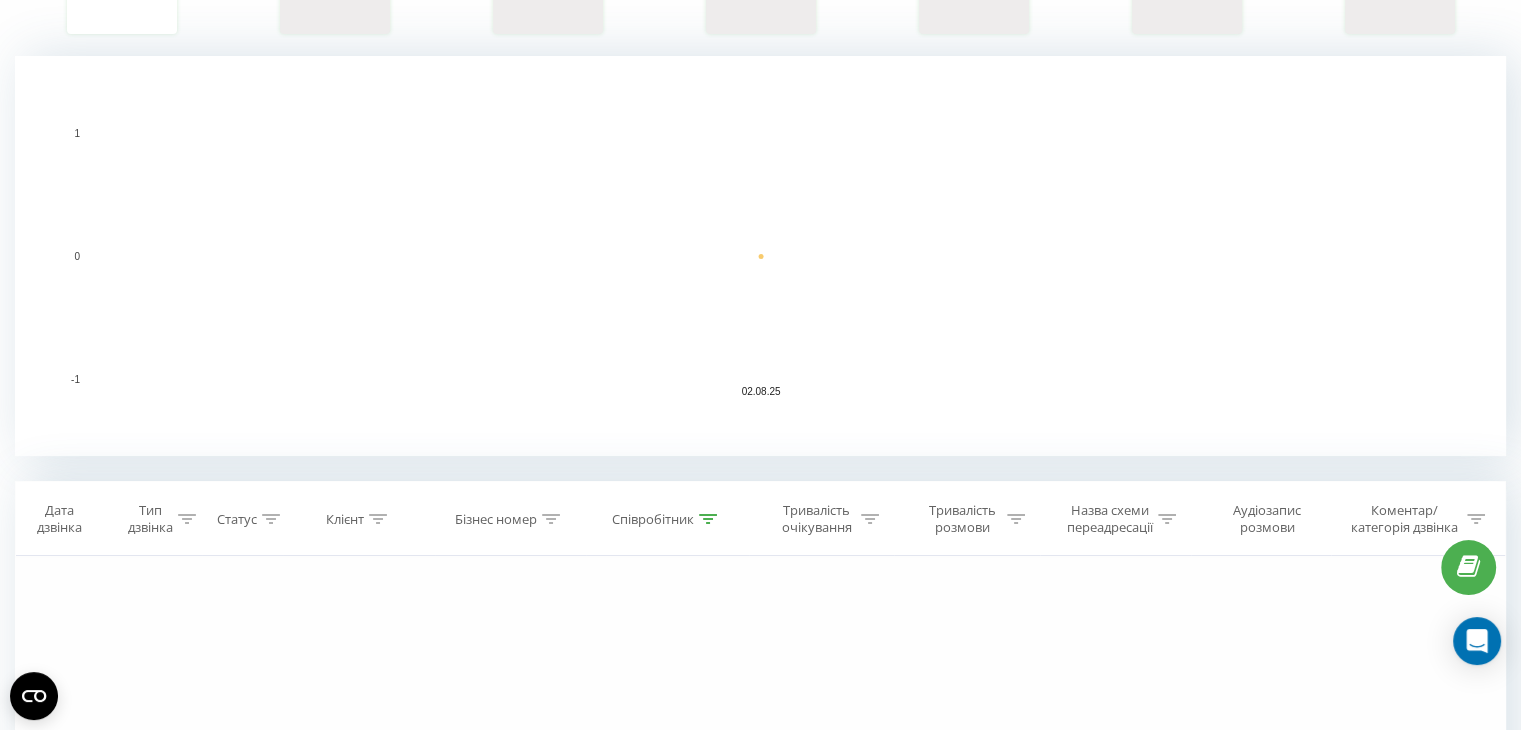 scroll, scrollTop: 406, scrollLeft: 0, axis: vertical 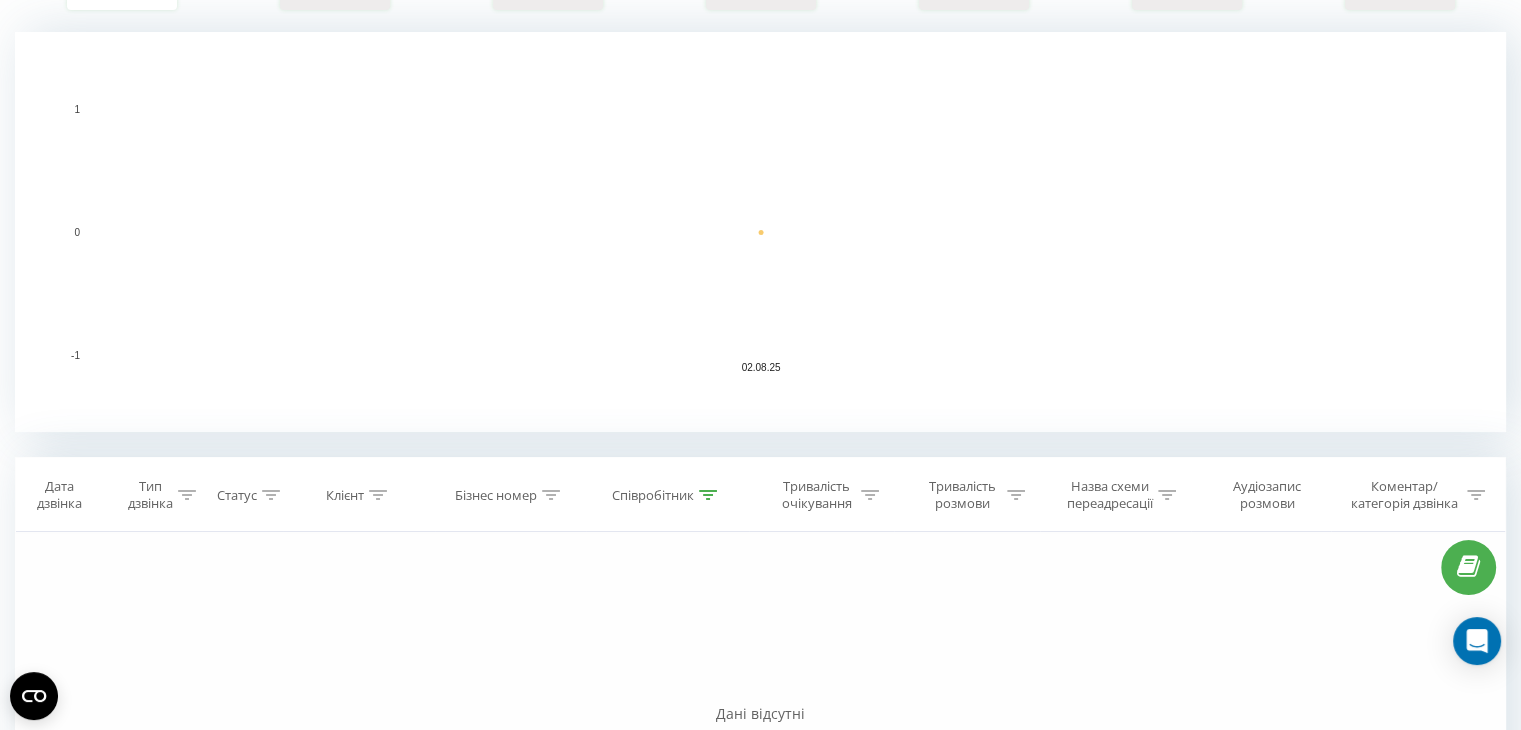 click on "Співробітник" at bounding box center [664, 495] 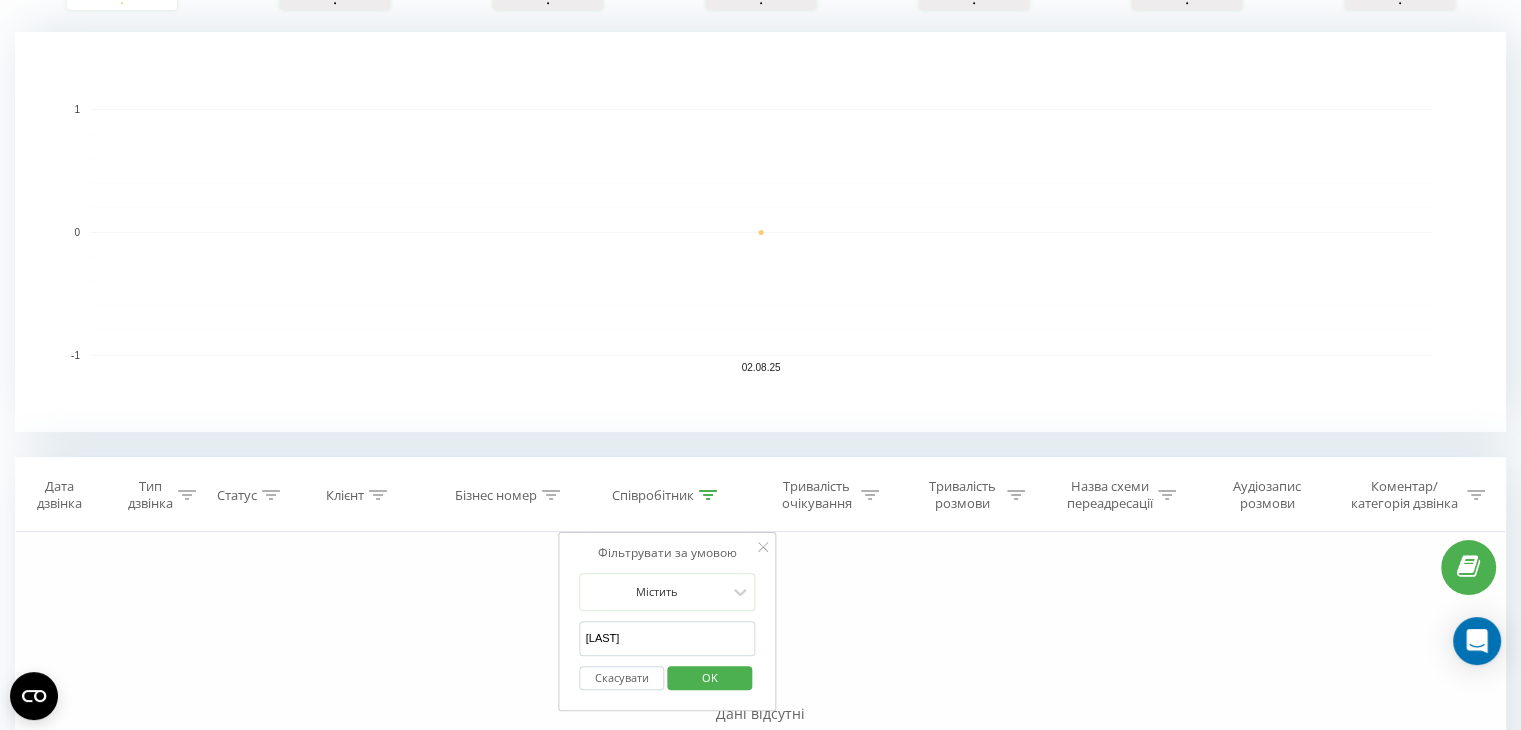 click on "[LAST]" at bounding box center [668, 638] 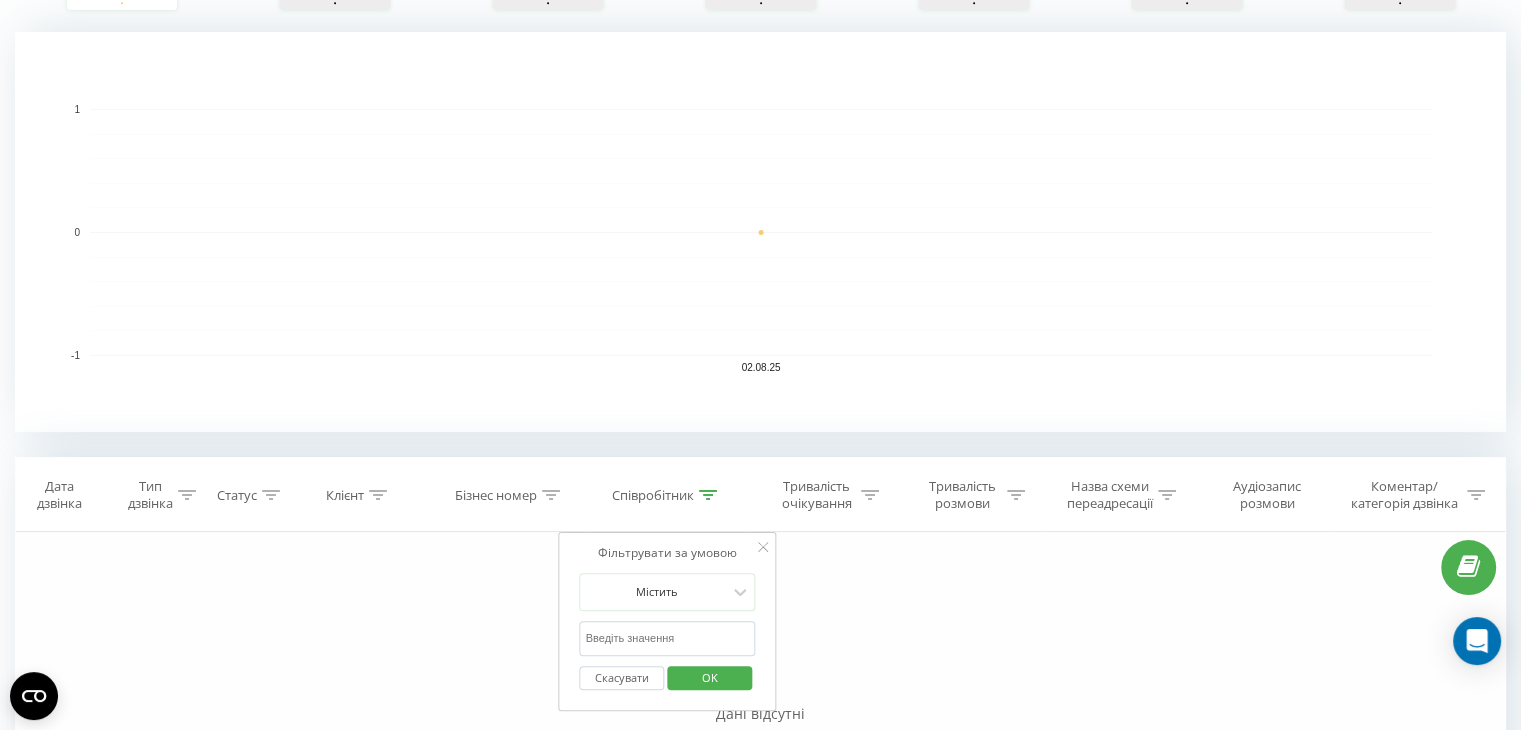 click on "OK" at bounding box center [710, 677] 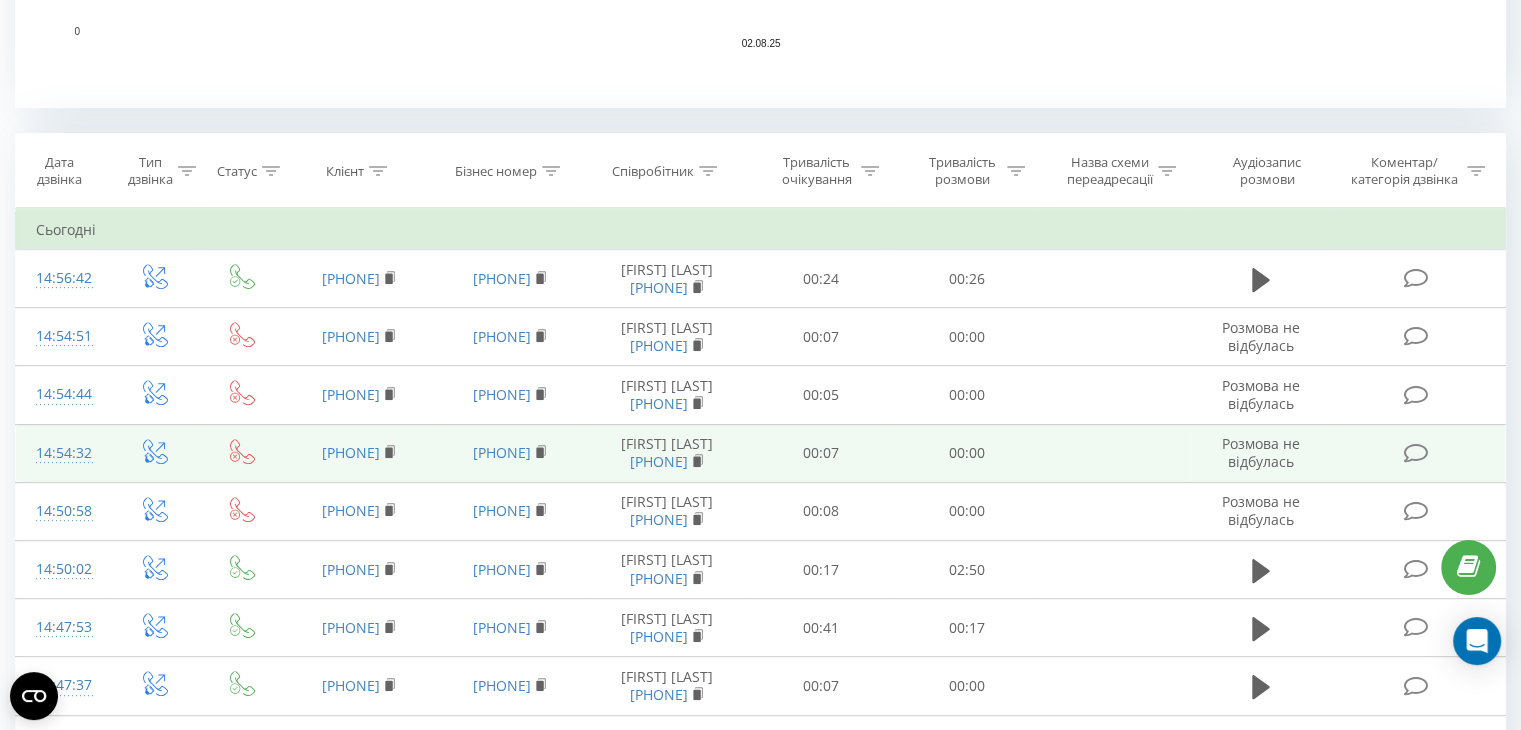 scroll, scrollTop: 770, scrollLeft: 0, axis: vertical 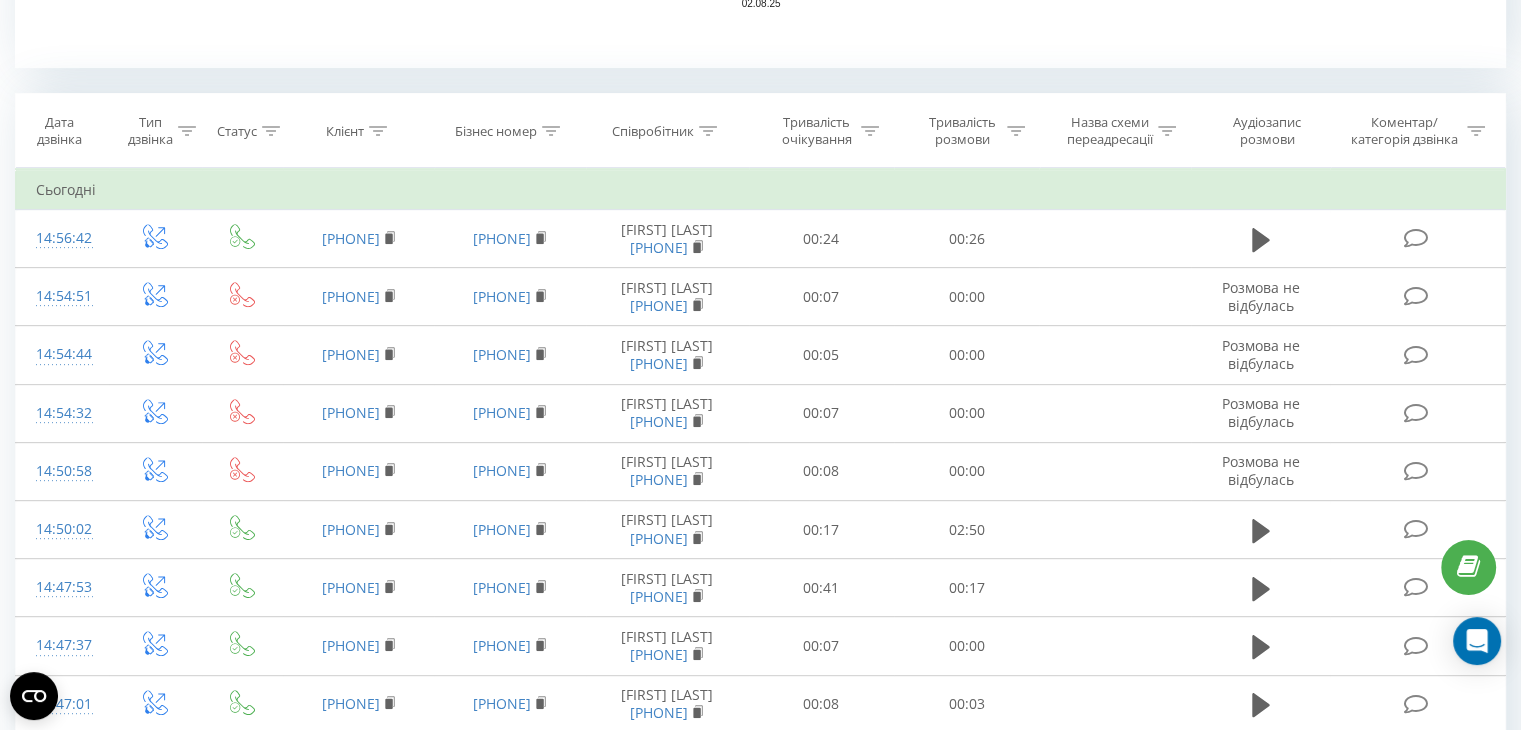 click 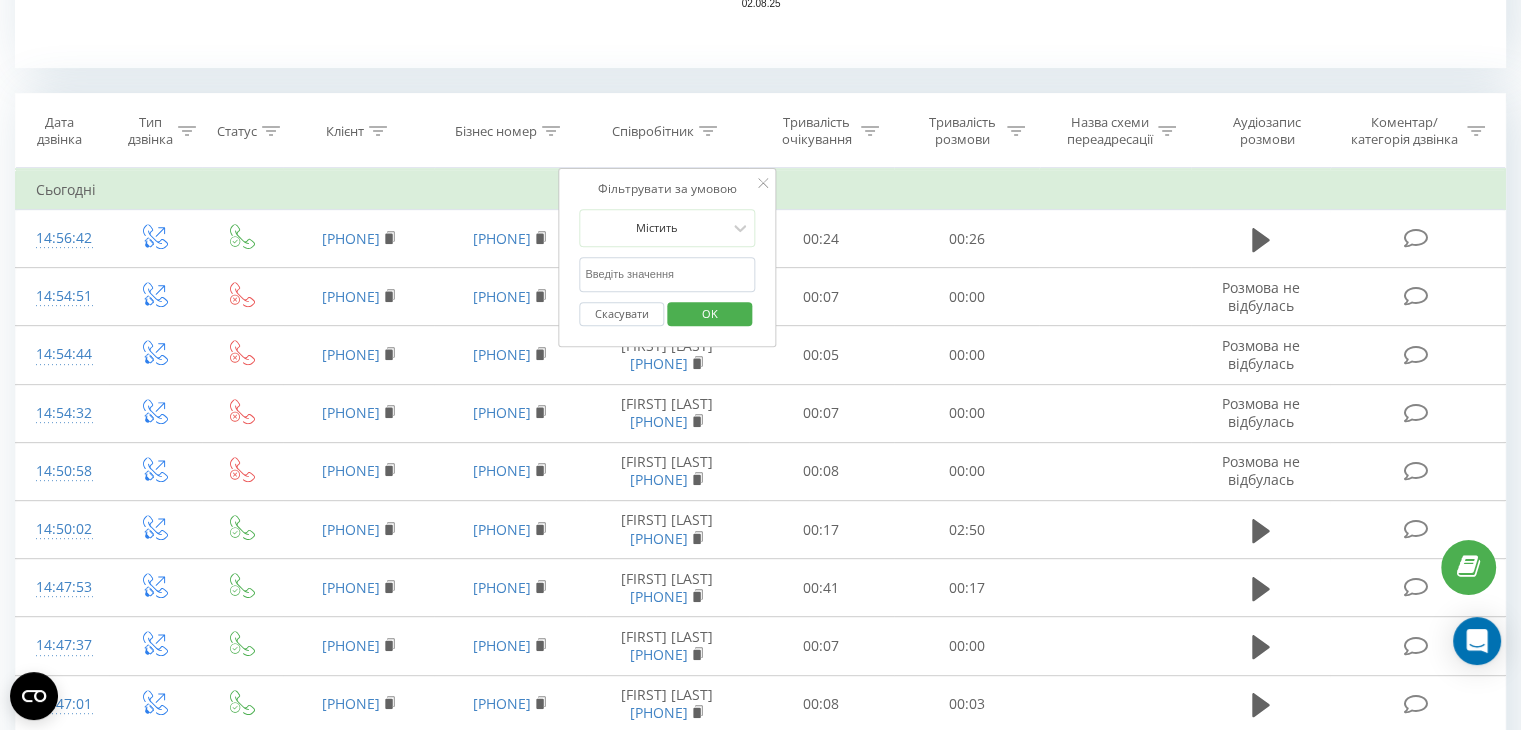 click at bounding box center [667, 274] 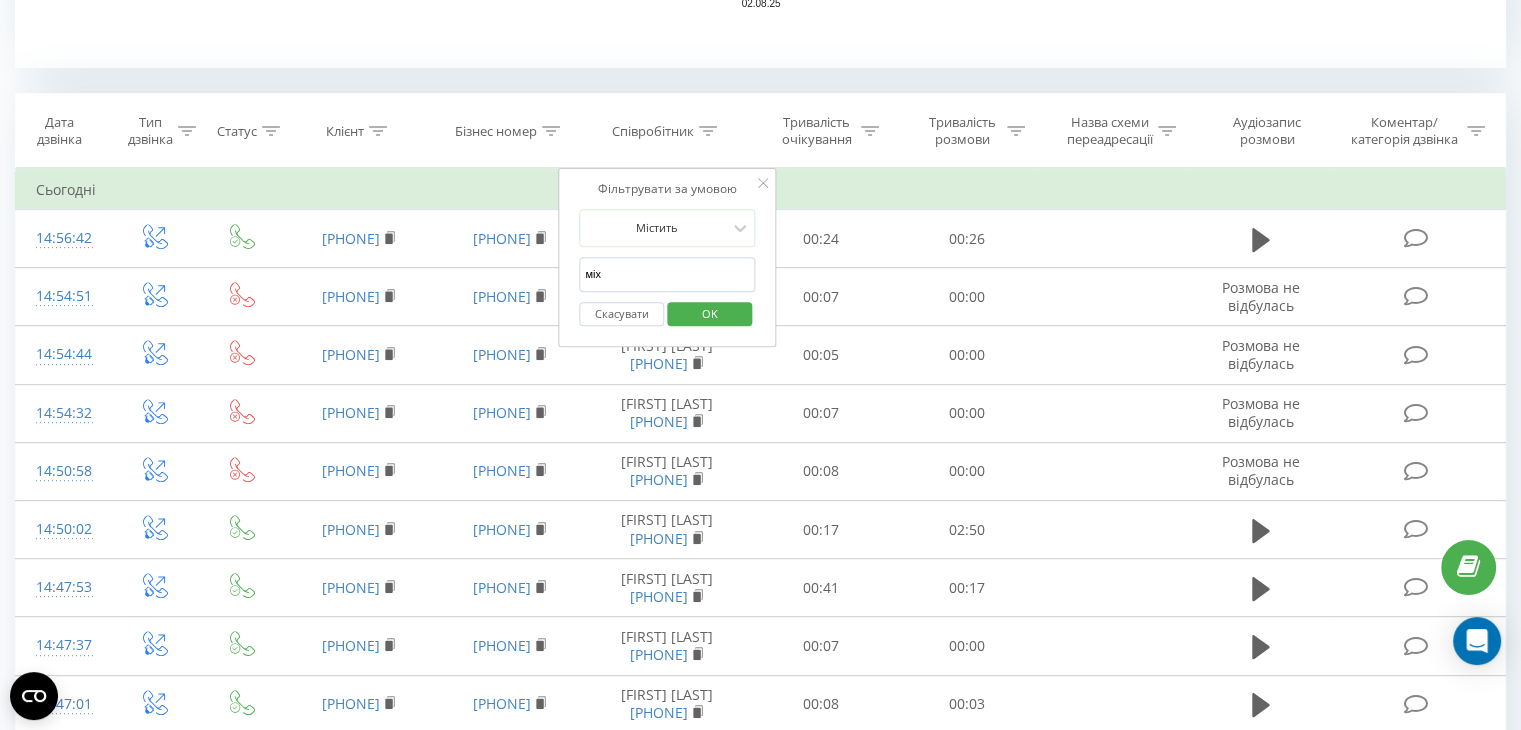 type on "міх" 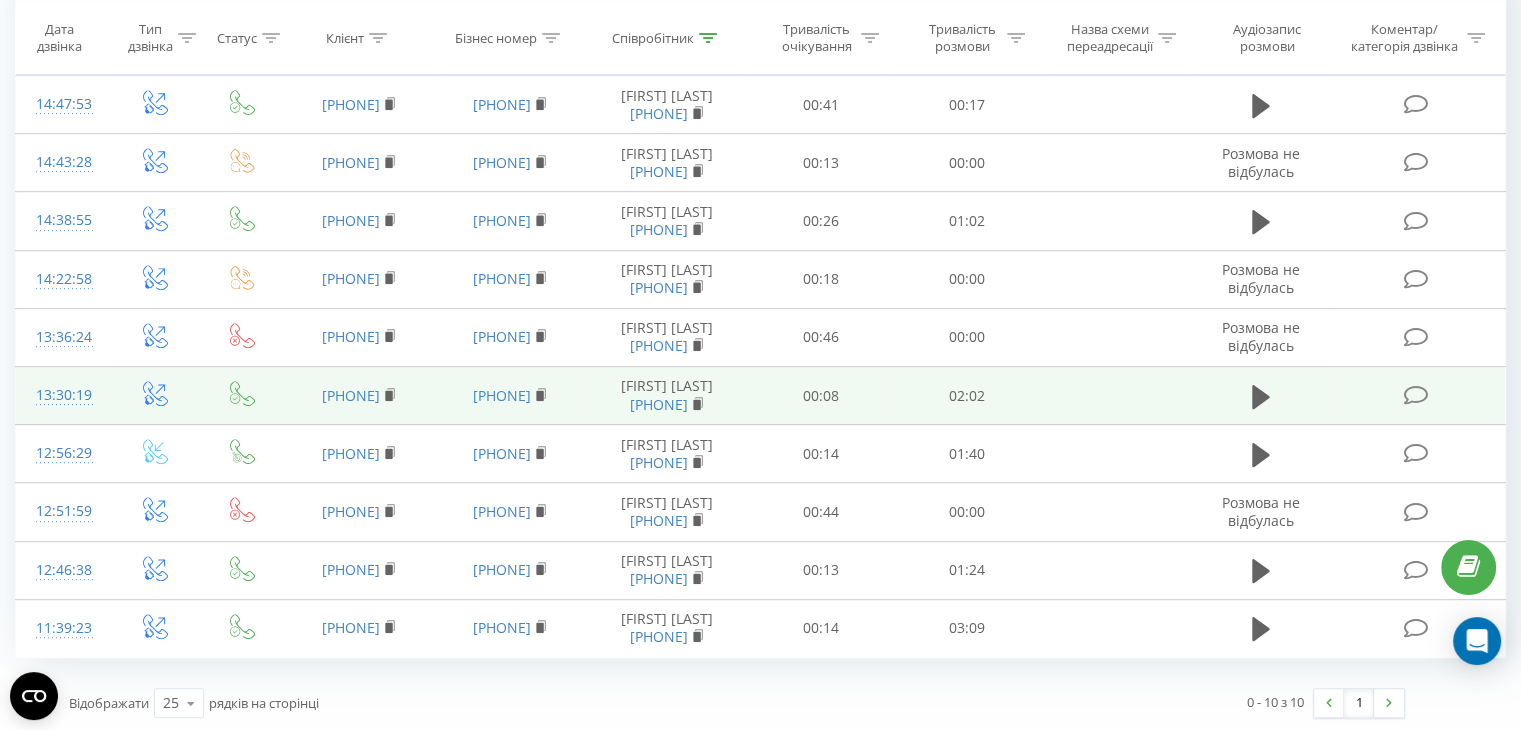 scroll, scrollTop: 875, scrollLeft: 0, axis: vertical 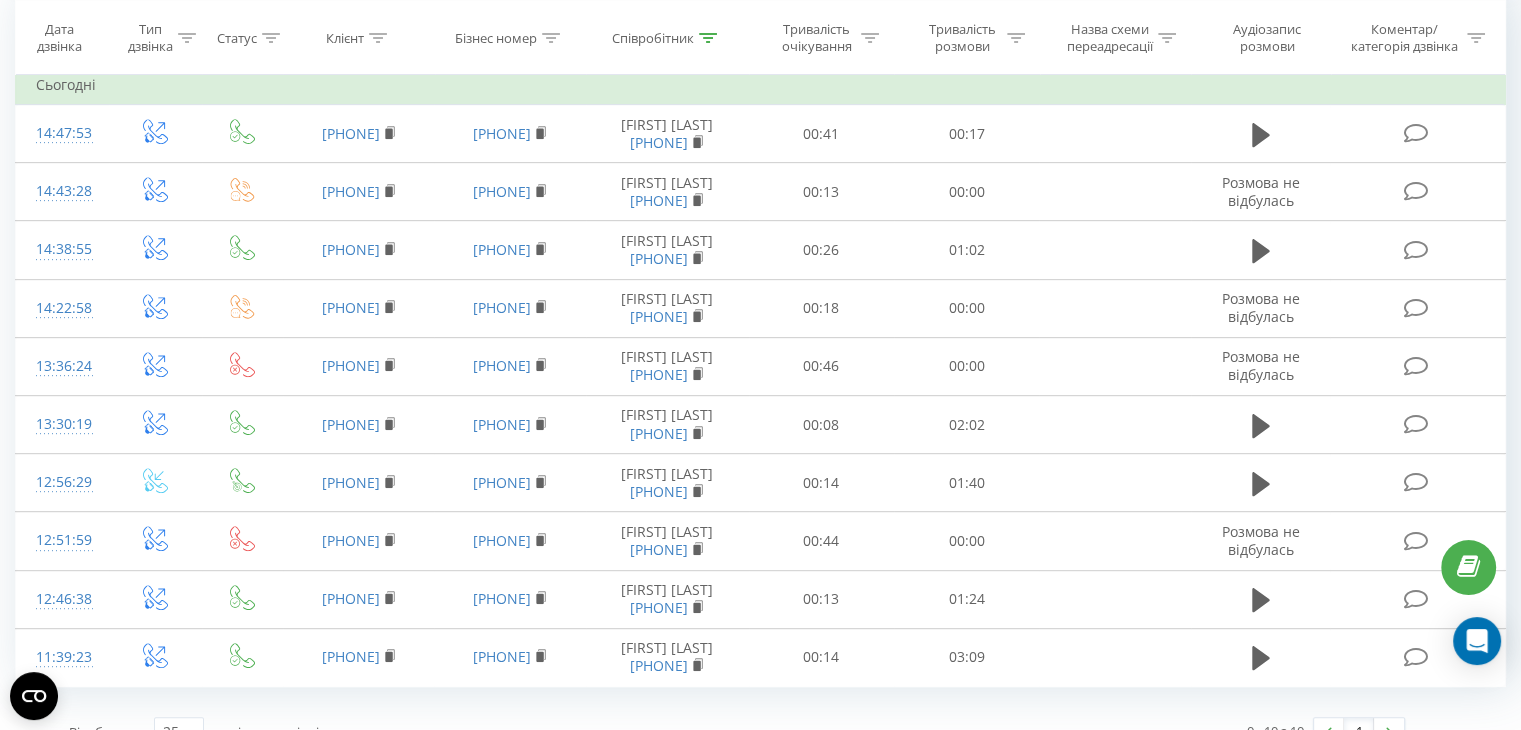 click 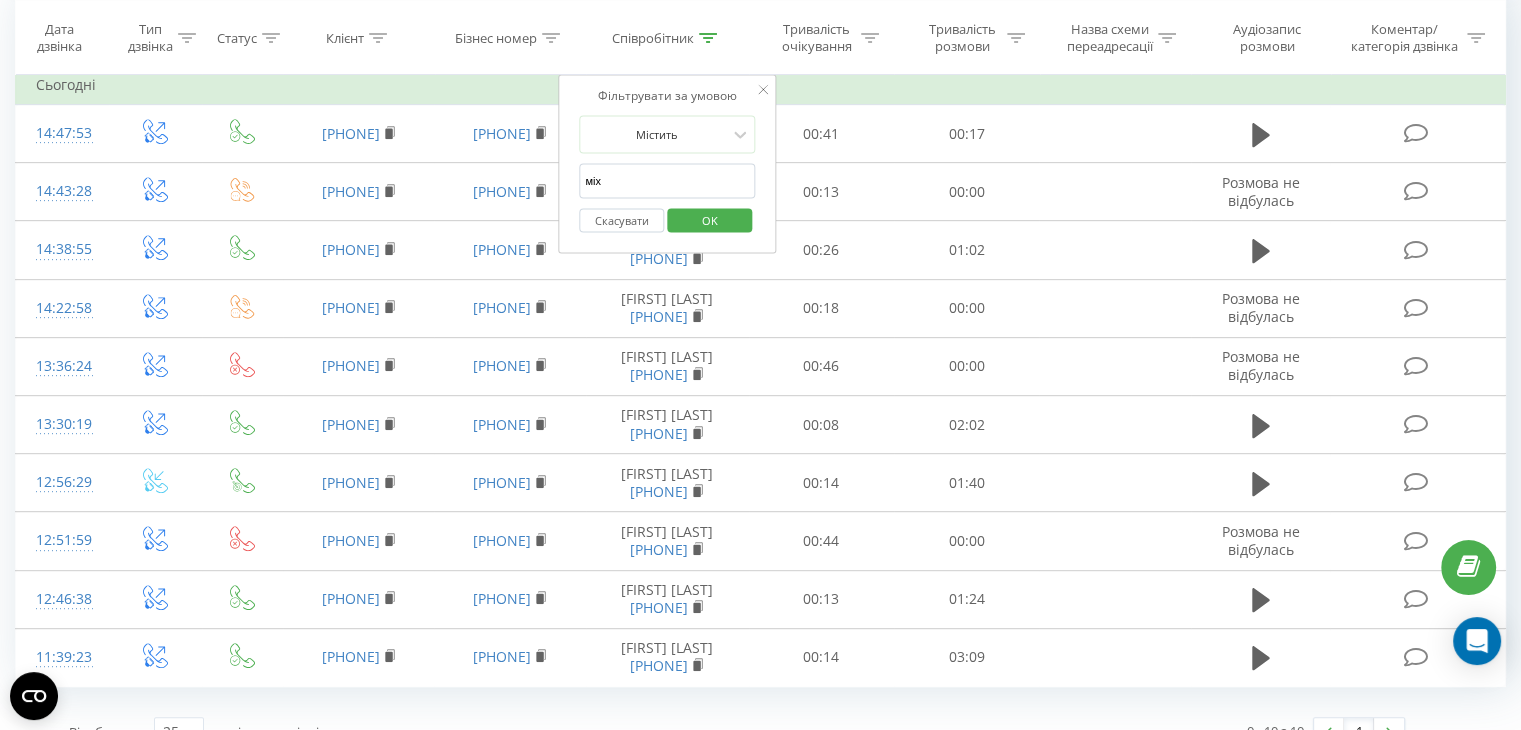 click on "міх" at bounding box center (667, 180) 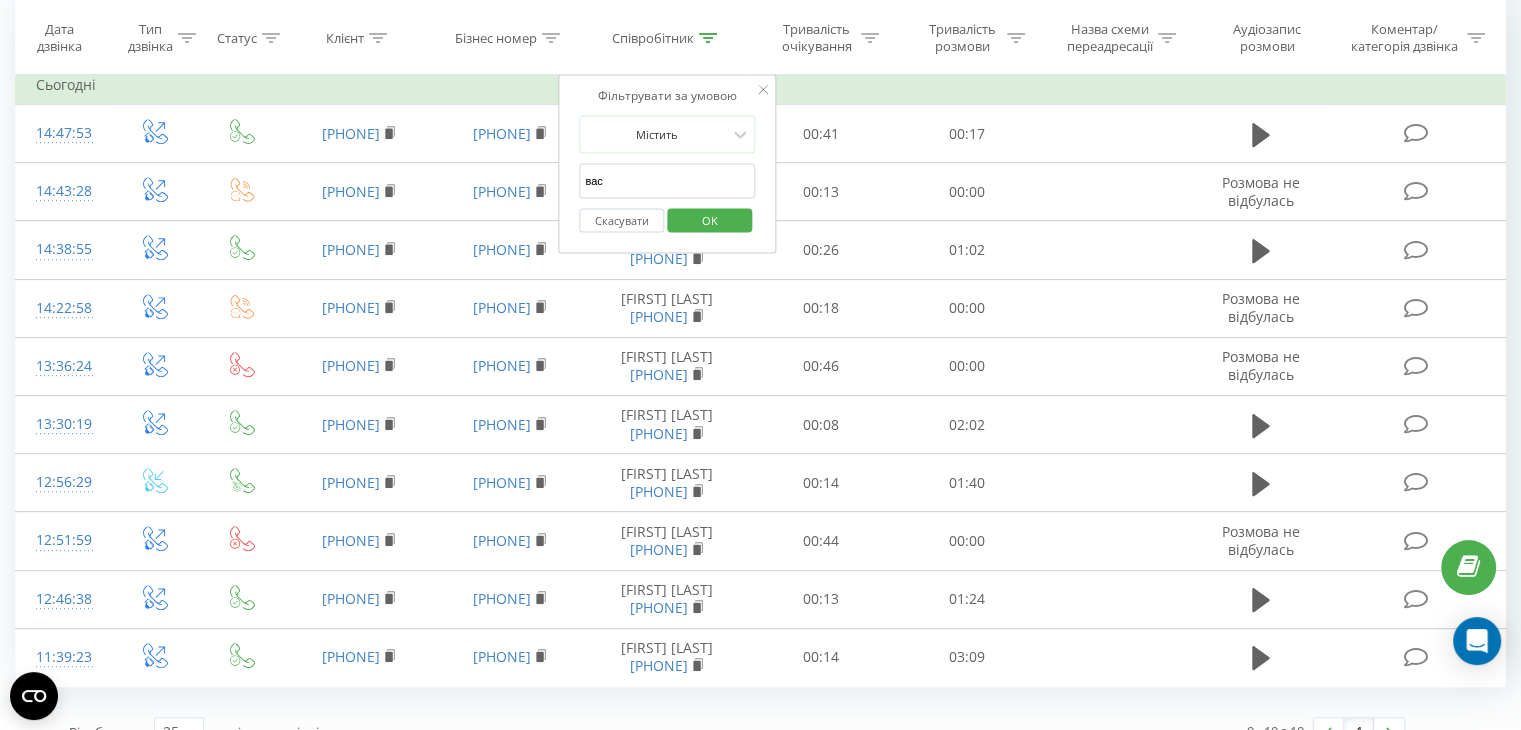 type on "вас" 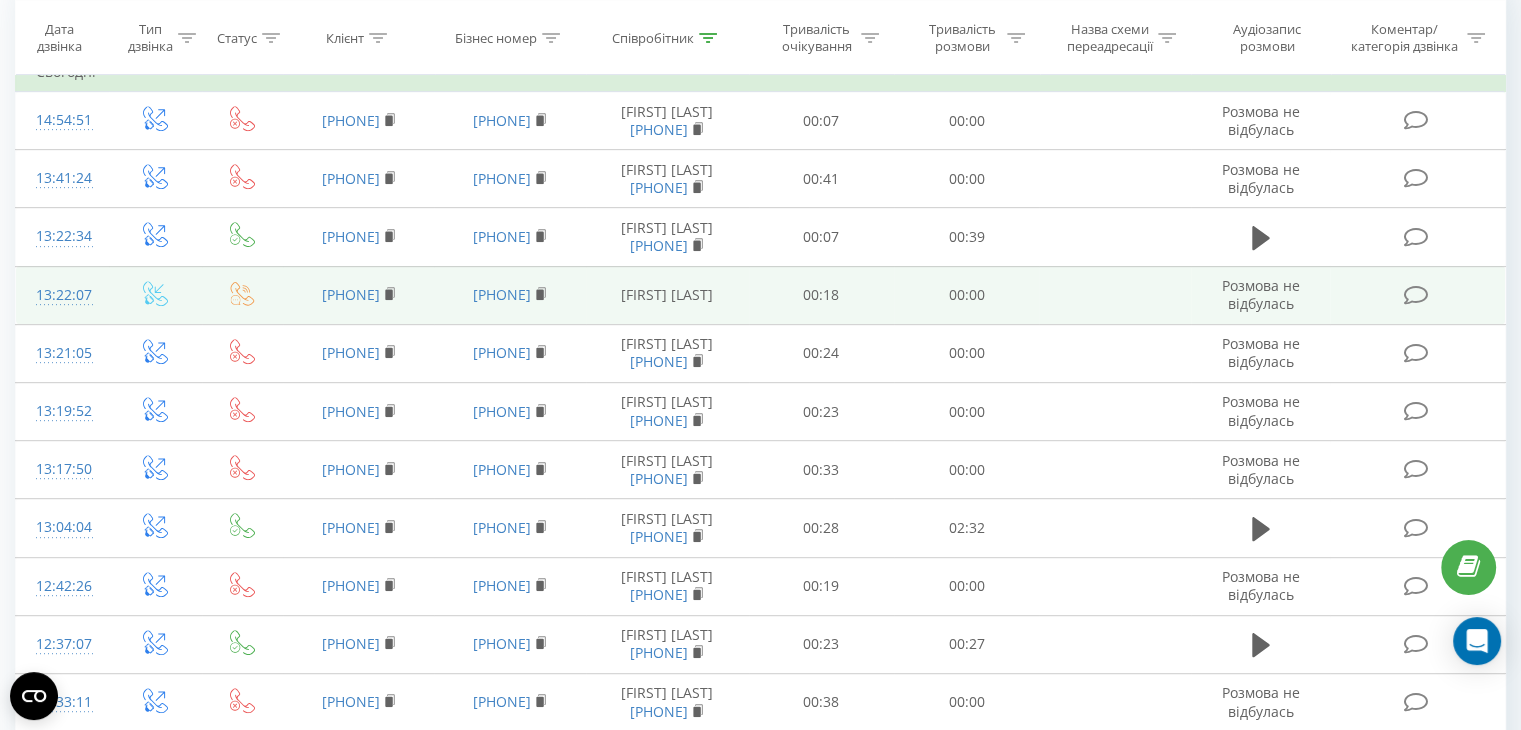 scroll, scrollTop: 775, scrollLeft: 0, axis: vertical 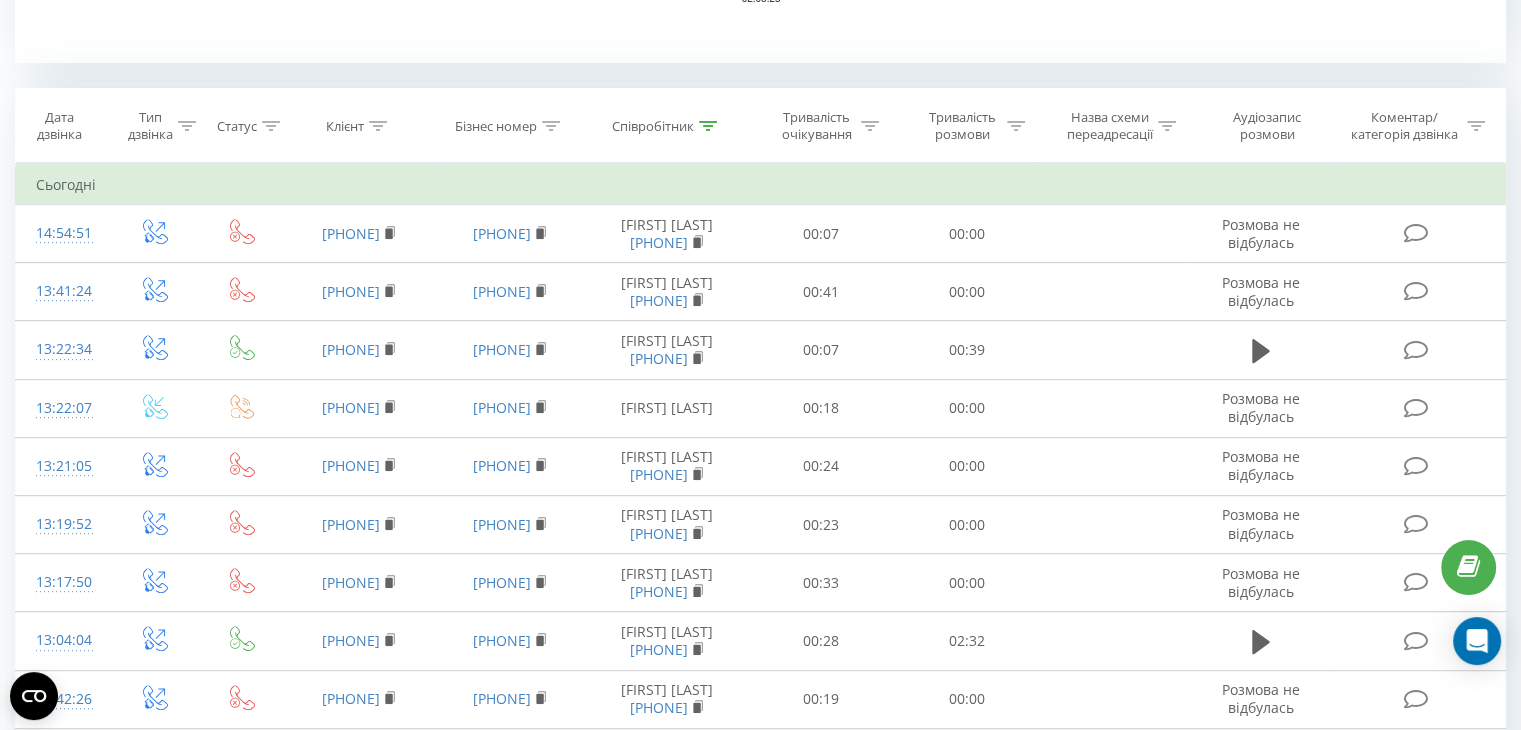 click 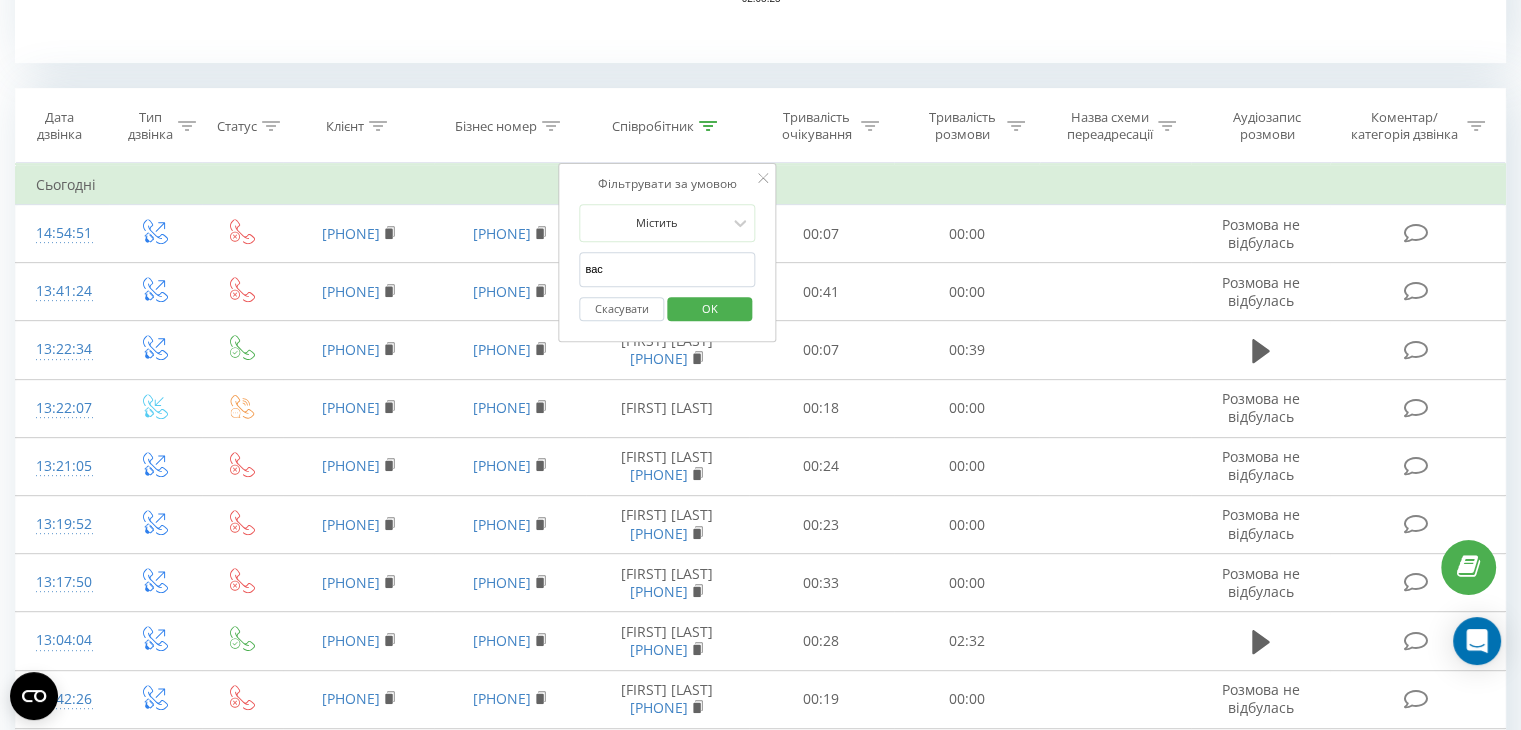 click on "вас" at bounding box center (667, 269) 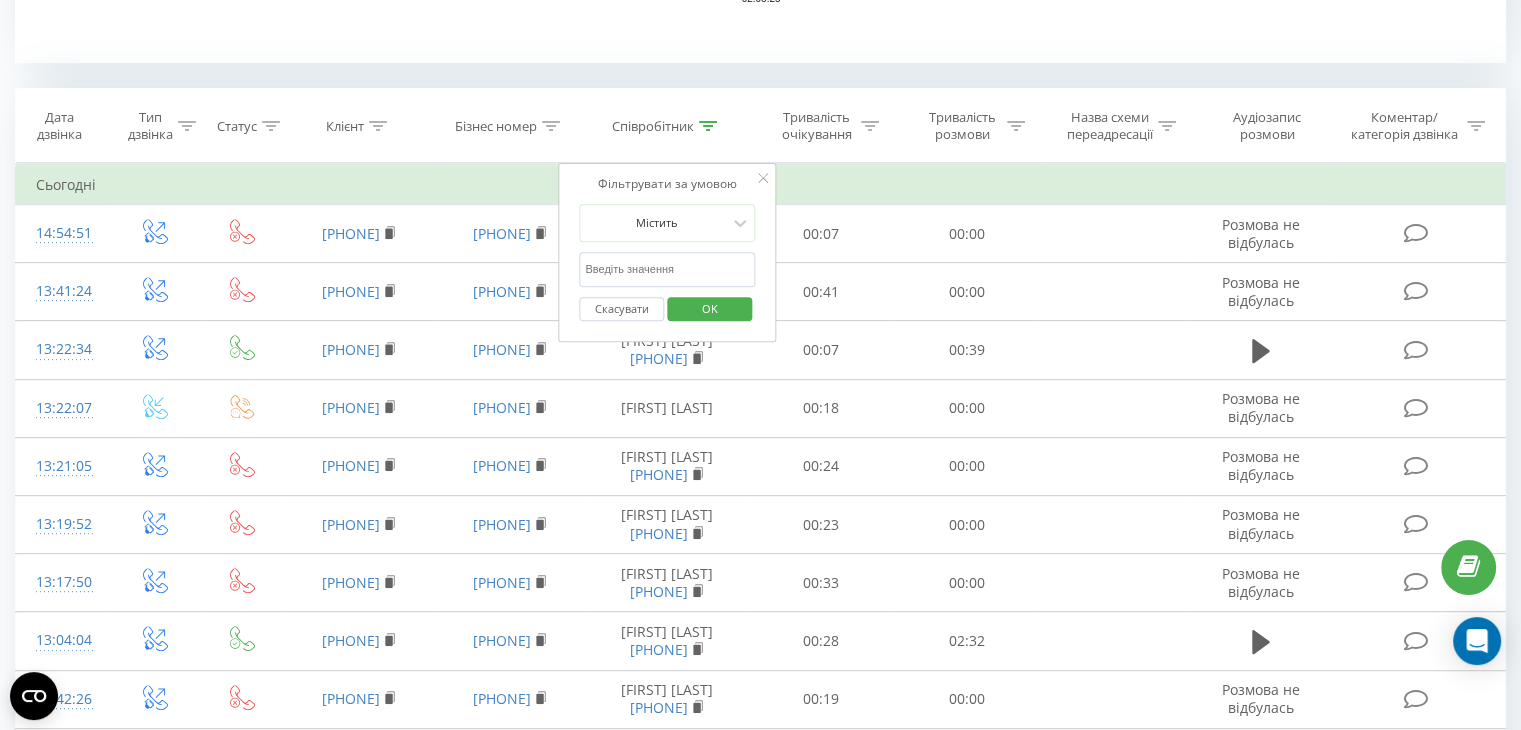 type 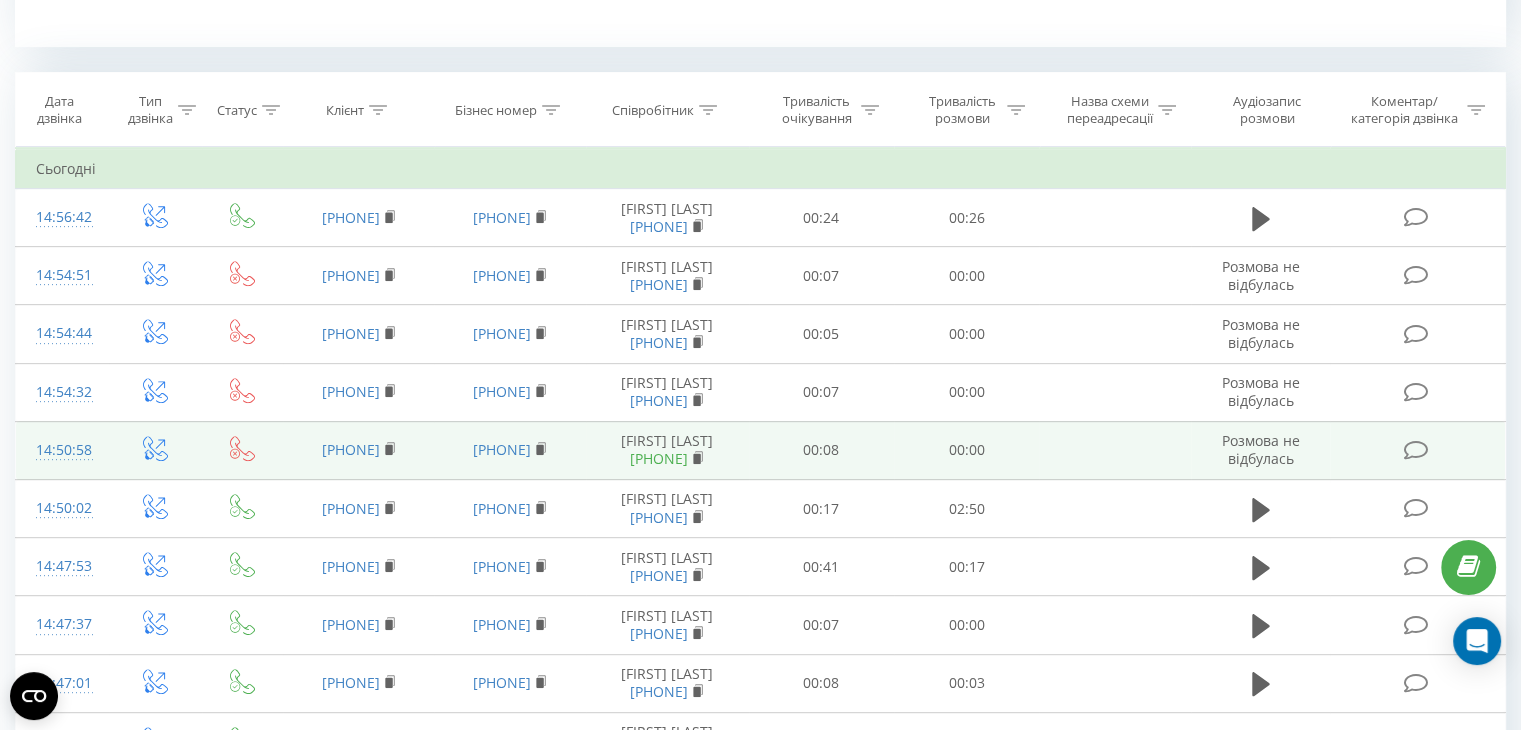 scroll, scrollTop: 788, scrollLeft: 0, axis: vertical 